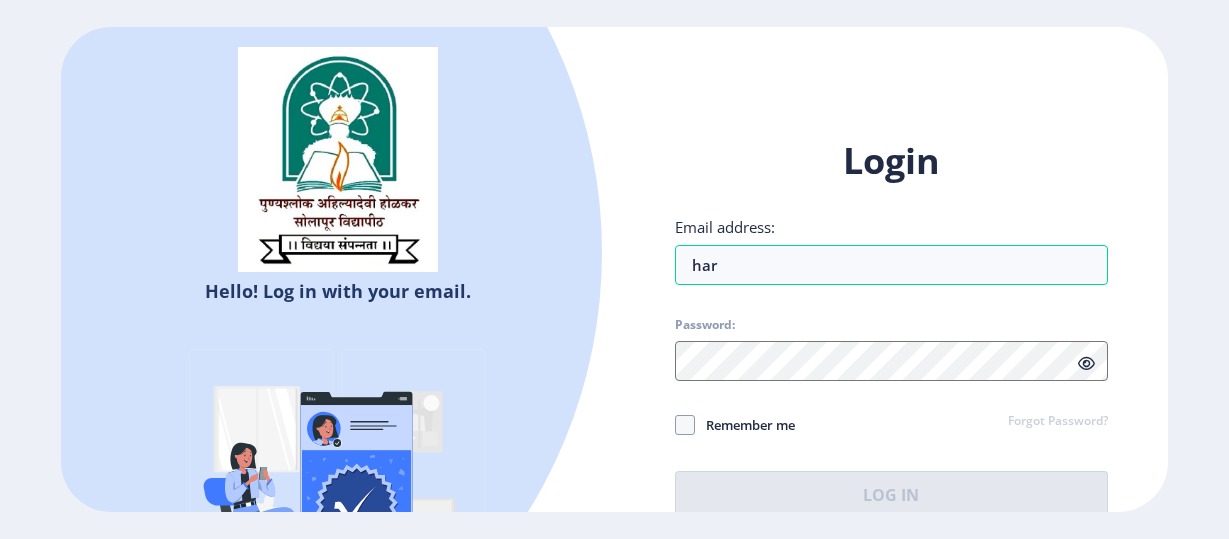 scroll, scrollTop: 0, scrollLeft: 0, axis: both 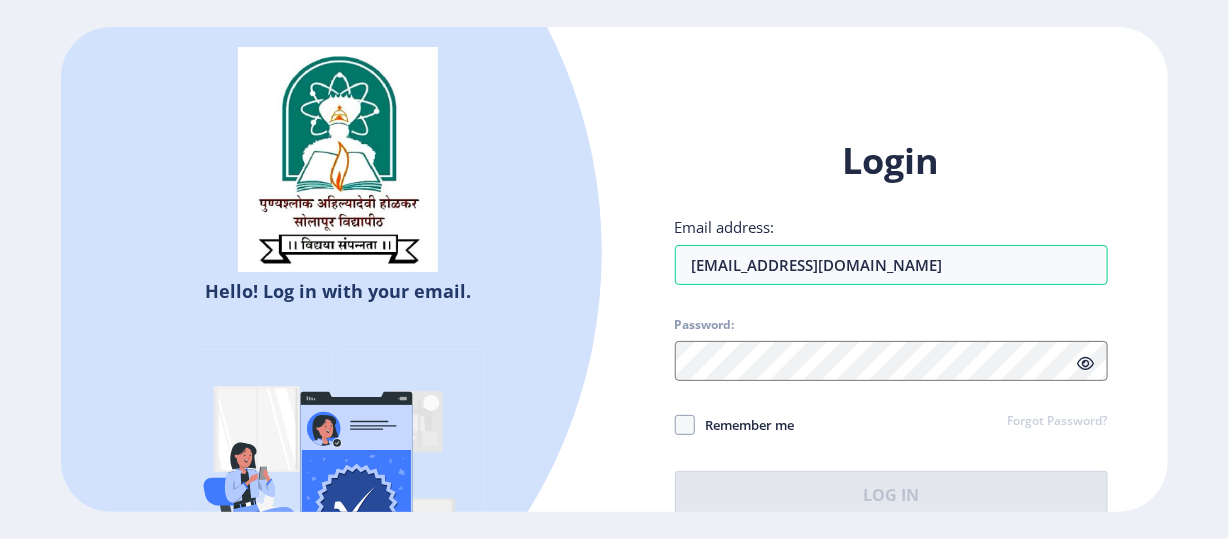 type on "[EMAIL_ADDRESS][DOMAIN_NAME]" 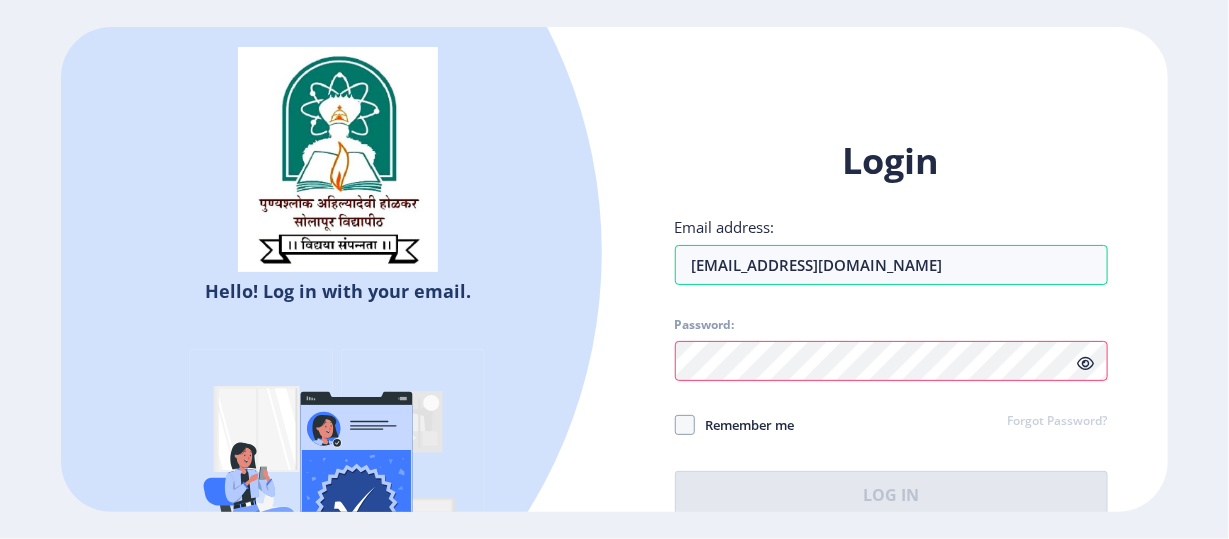 click 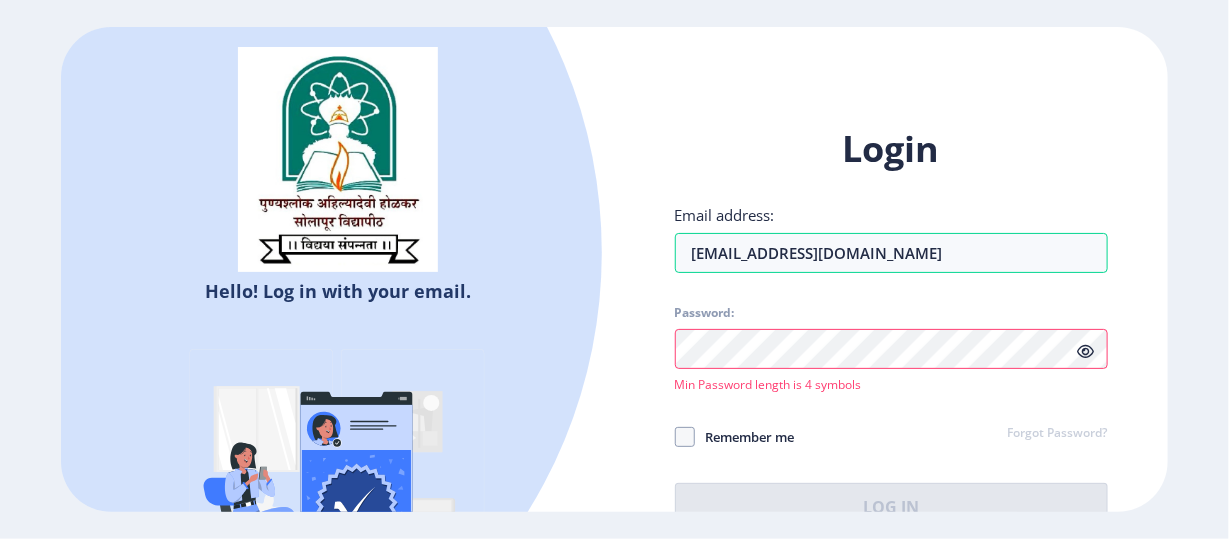 click 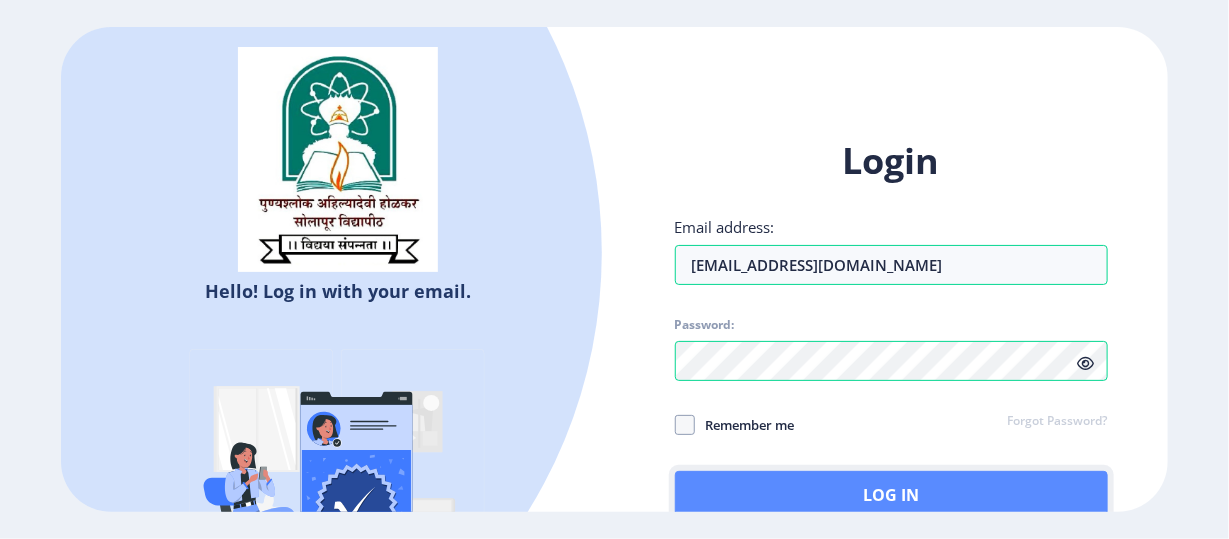 click on "Log In" 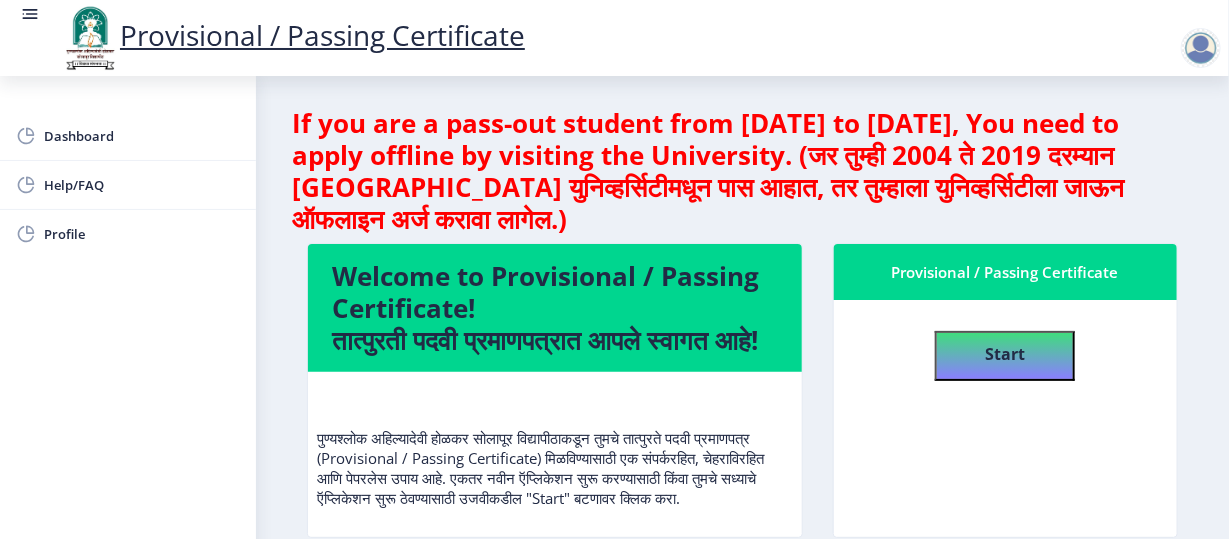 scroll, scrollTop: 0, scrollLeft: 0, axis: both 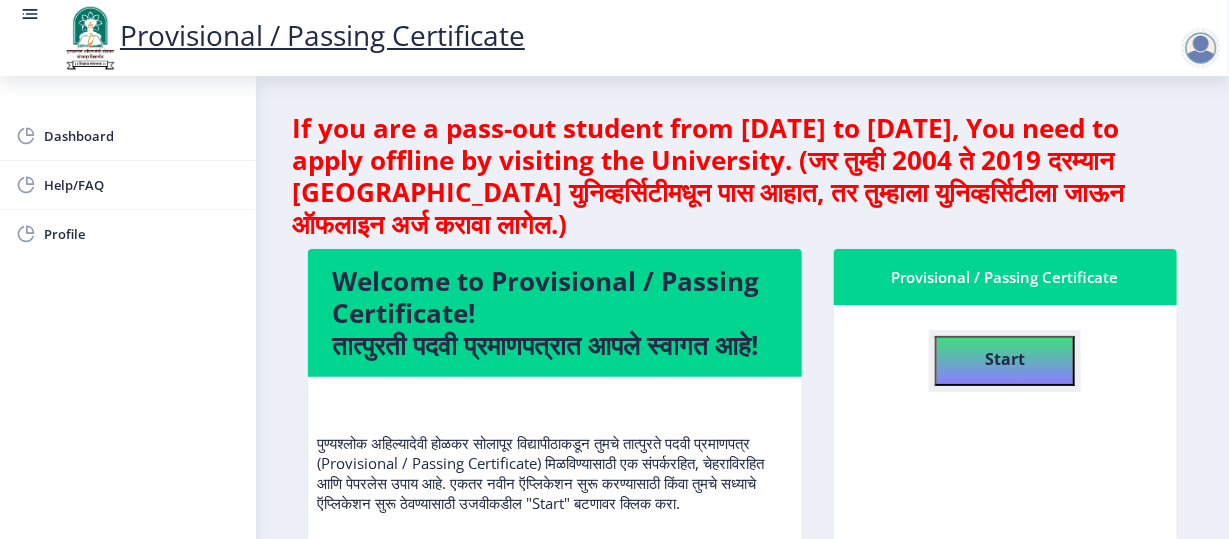 click on "Start" 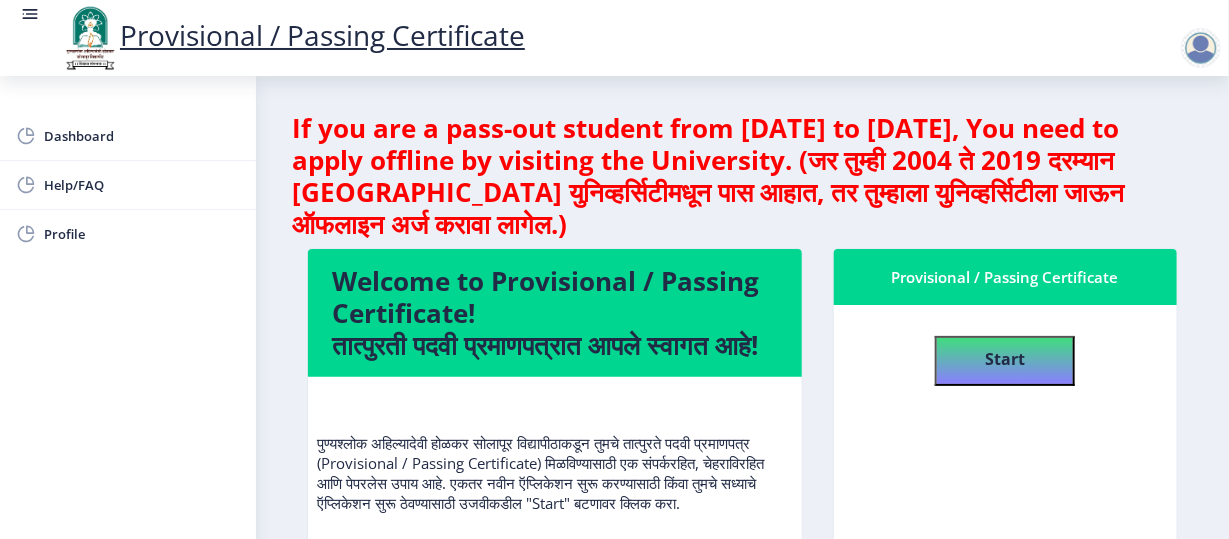 select 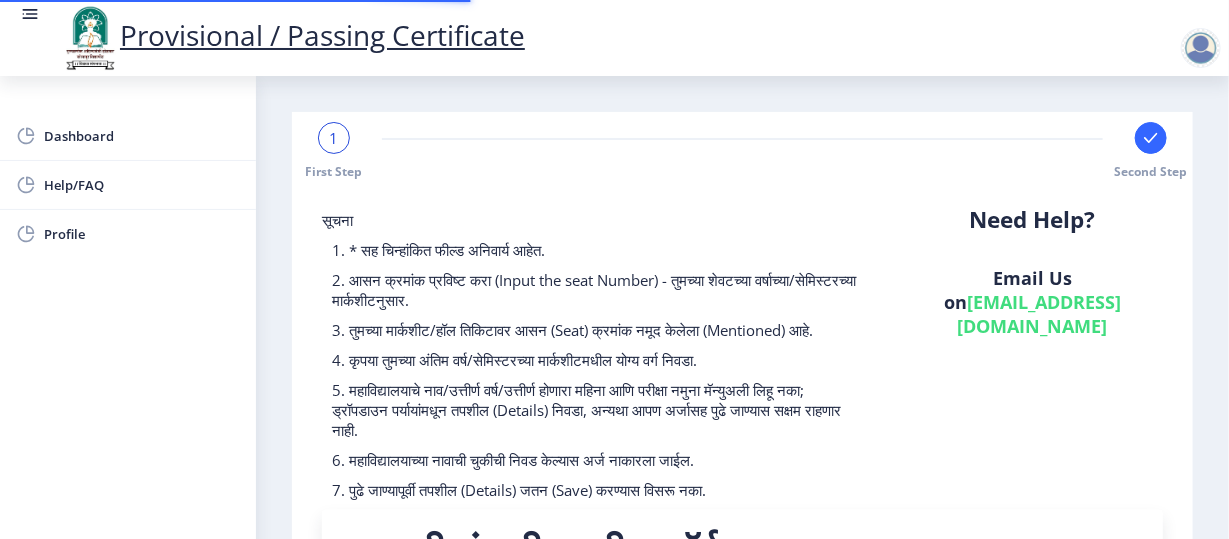 scroll, scrollTop: 456, scrollLeft: 0, axis: vertical 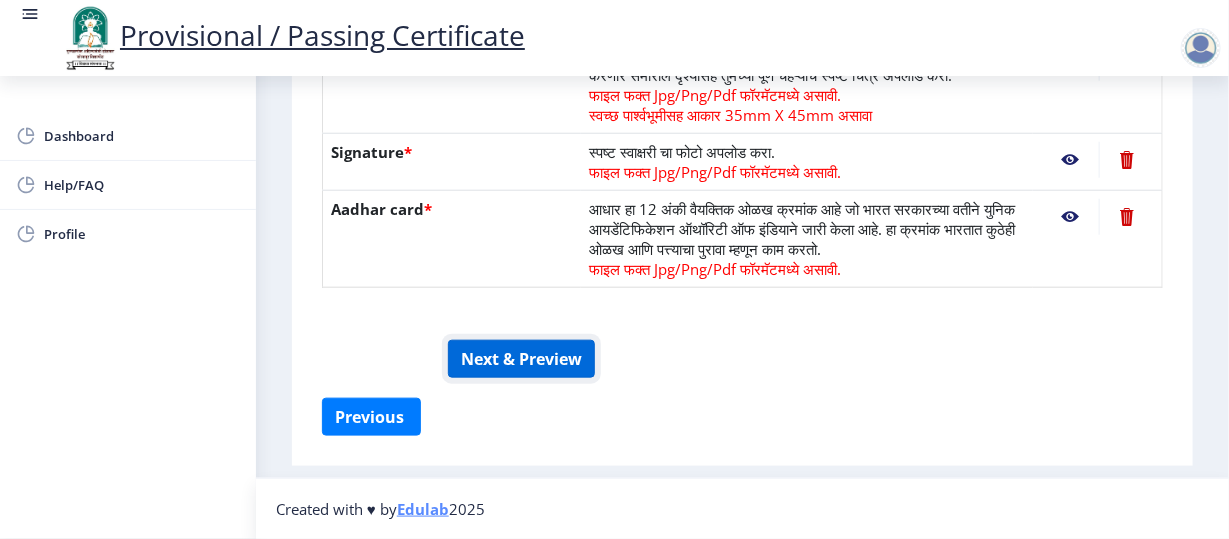 click on "Next & Preview" 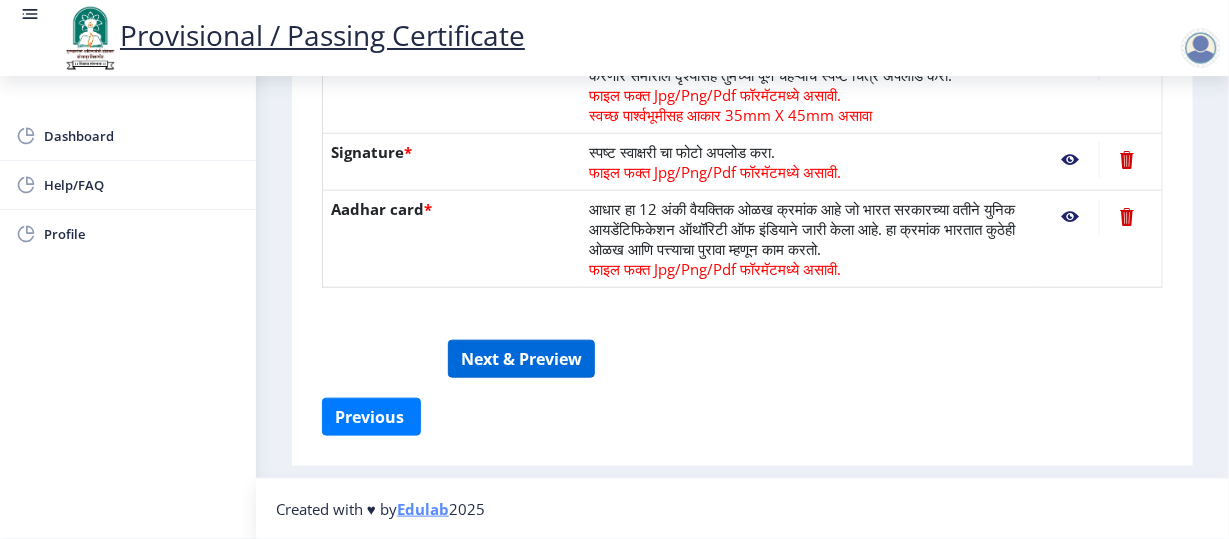 scroll, scrollTop: 0, scrollLeft: 0, axis: both 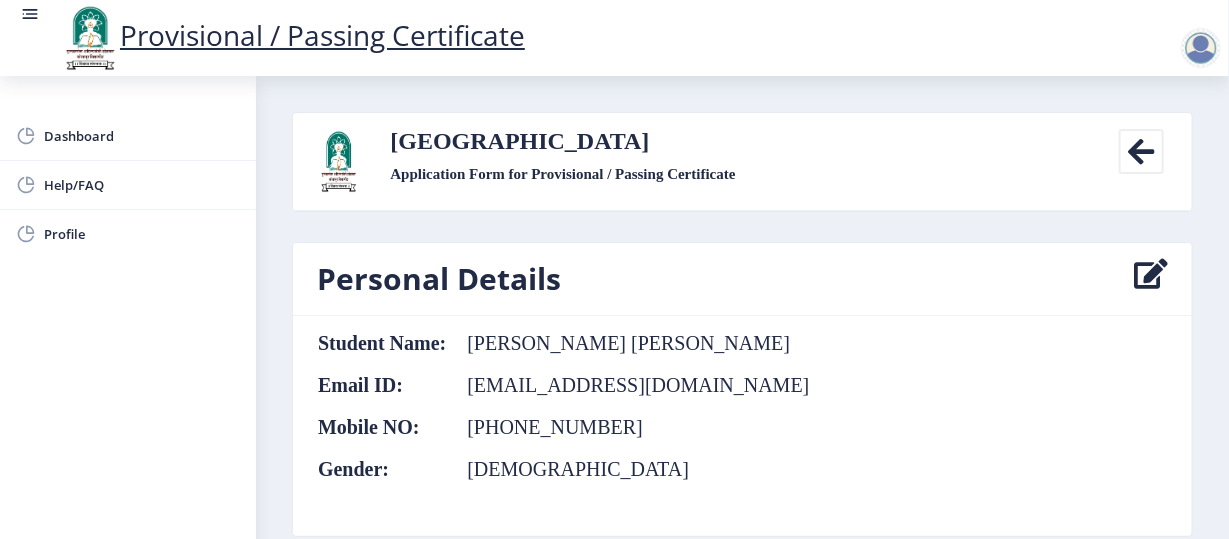 click 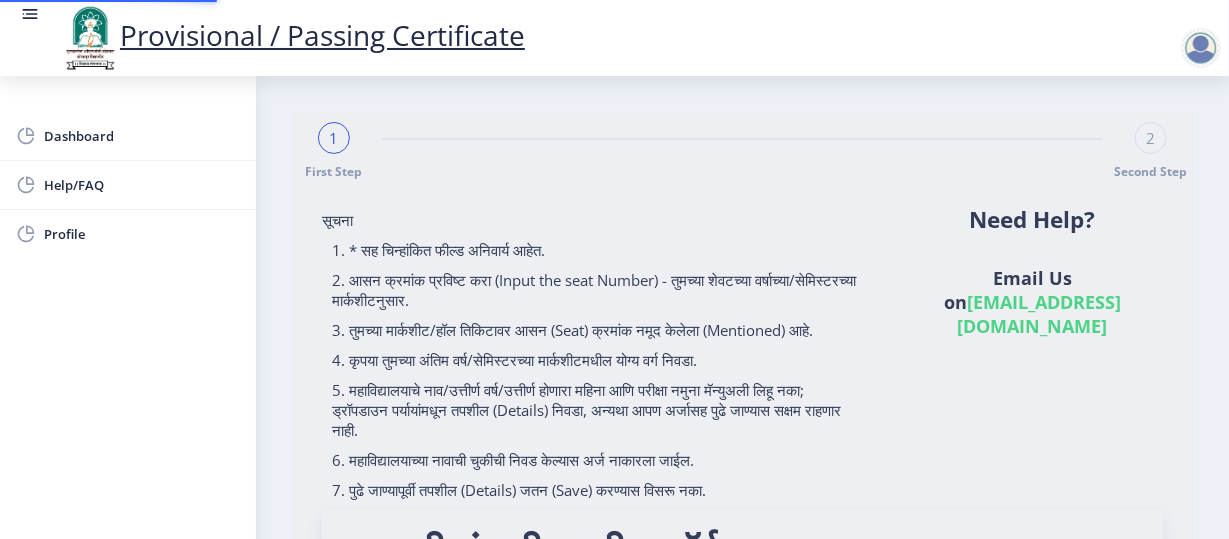 type on "202101024020571" 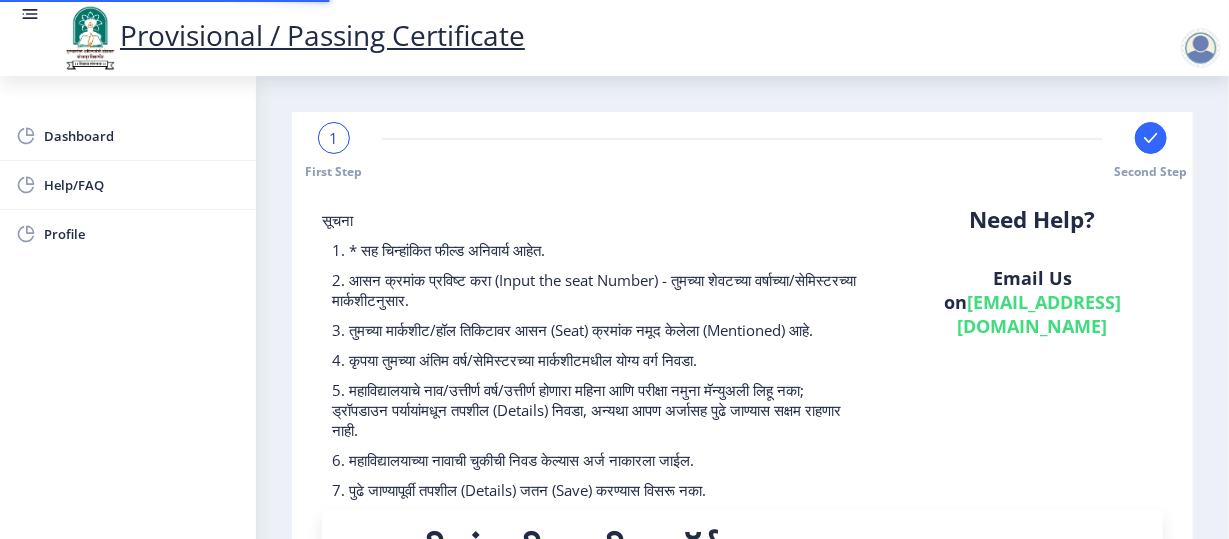 scroll, scrollTop: 456, scrollLeft: 0, axis: vertical 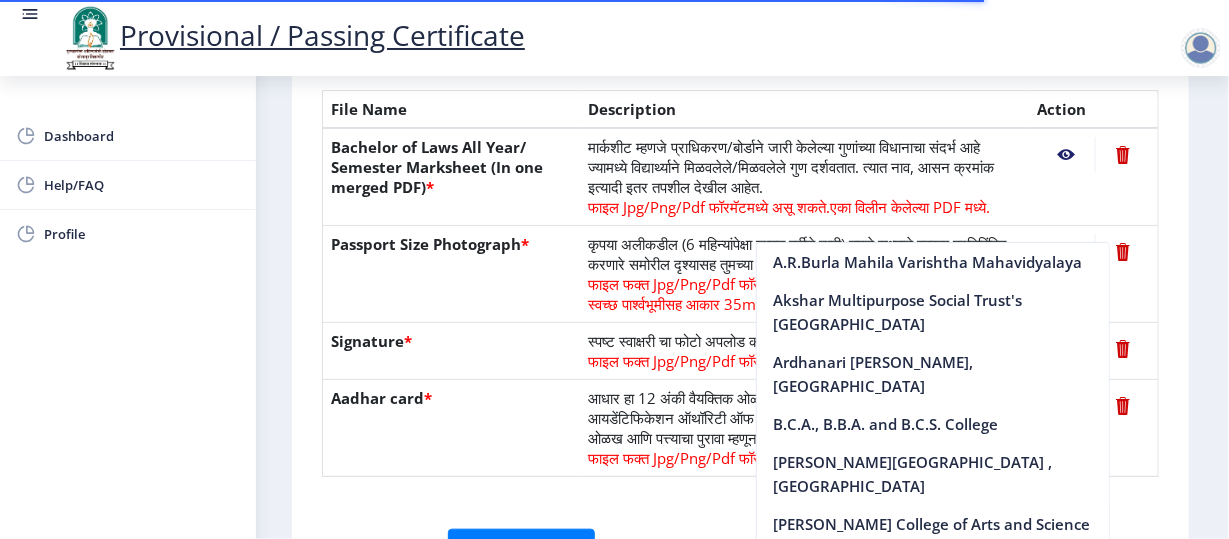 click on "कृपया अलीकडील (6 महिन्यांपेक्षा जास्त पूर्वीचे नाही) तुमचे सध्याचे स्वरूप प्रतिबिंबित करणारे समोरील दृश्यासह तुमच्या पूर्ण चेहऱ्याचे स्पष्ट चित्र अपलोड करा.  फाइल फक्त Jpg/Png/Pdf फॉरमॅटमध्ये असावी.  स्वच्छ पार्श्वभूमीसह आकार 35mm X 45mm असावा" 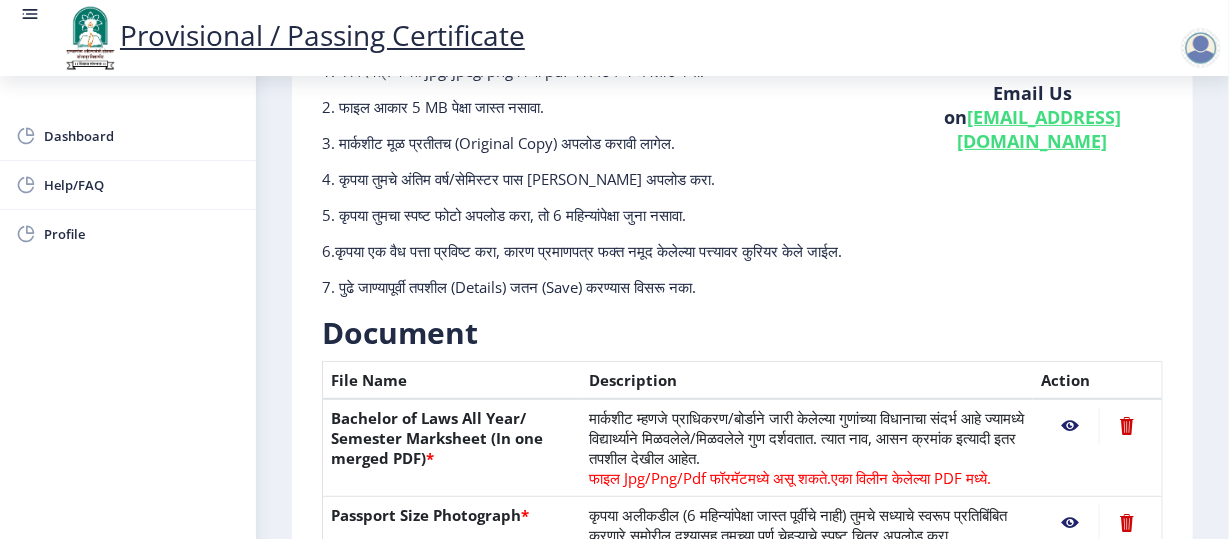 scroll, scrollTop: 183, scrollLeft: 0, axis: vertical 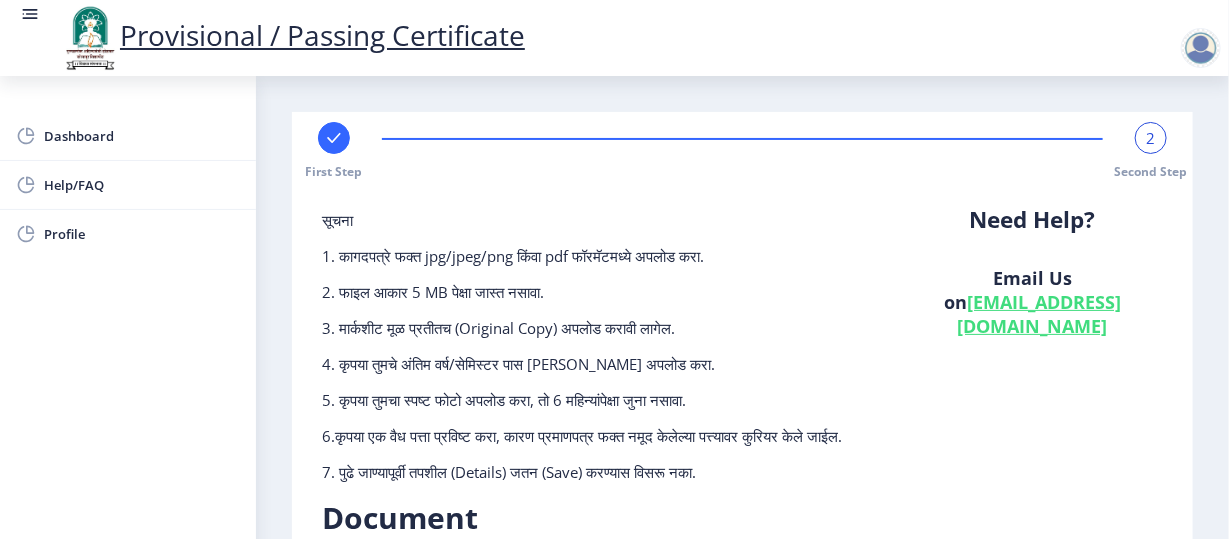 click on "1. कागदपत्रे फक्त jpg/jpeg/png किंवा pdf फॉरमॅटमध्ये अपलोड करा." 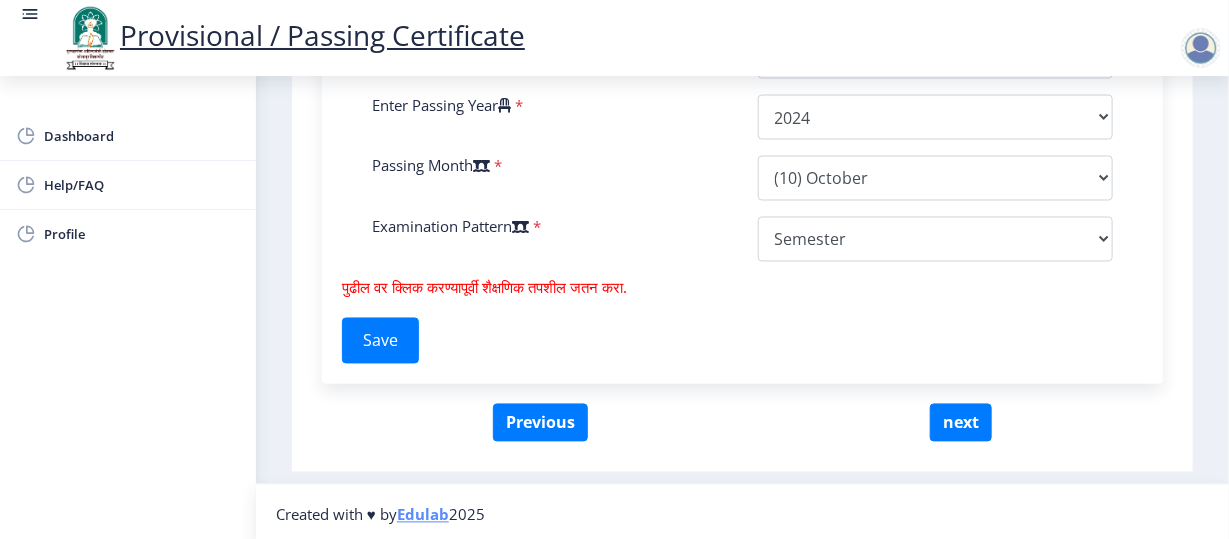 scroll, scrollTop: 1227, scrollLeft: 0, axis: vertical 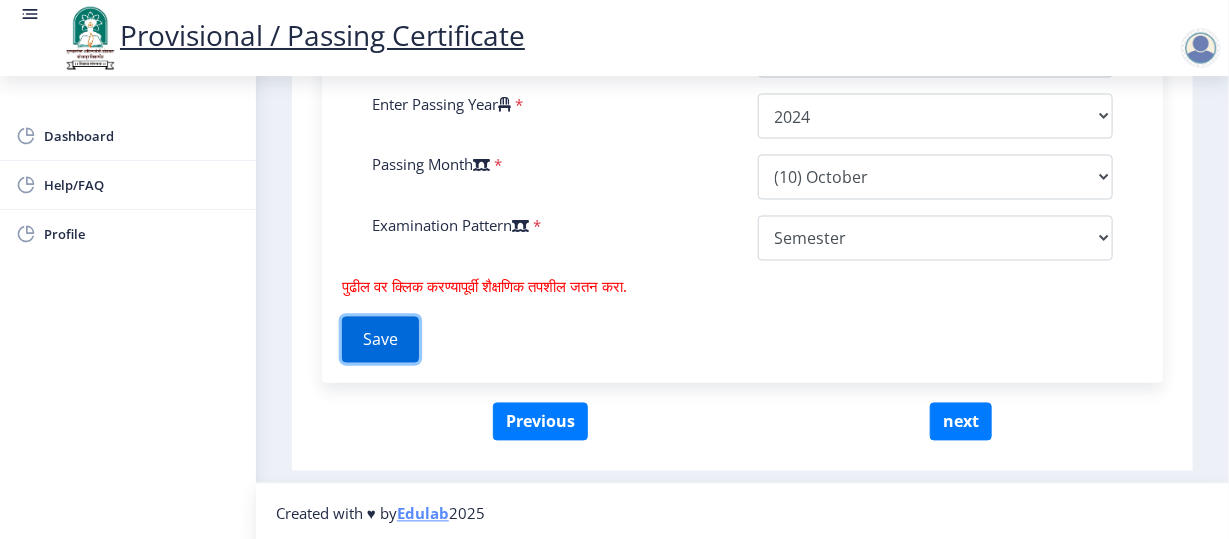 click on "Save" at bounding box center (380, 340) 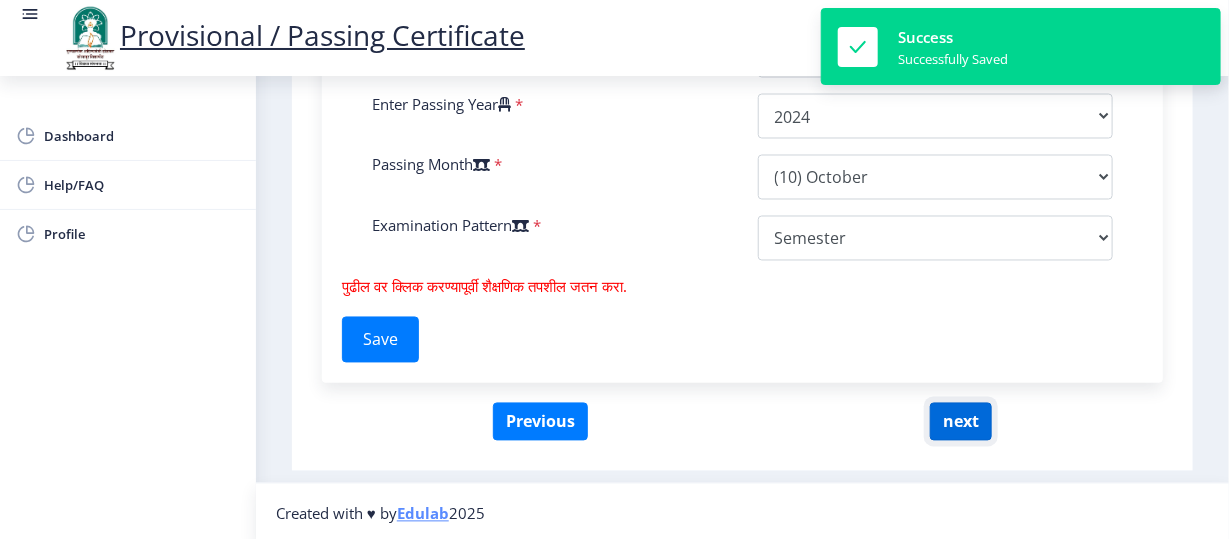 click on "next" 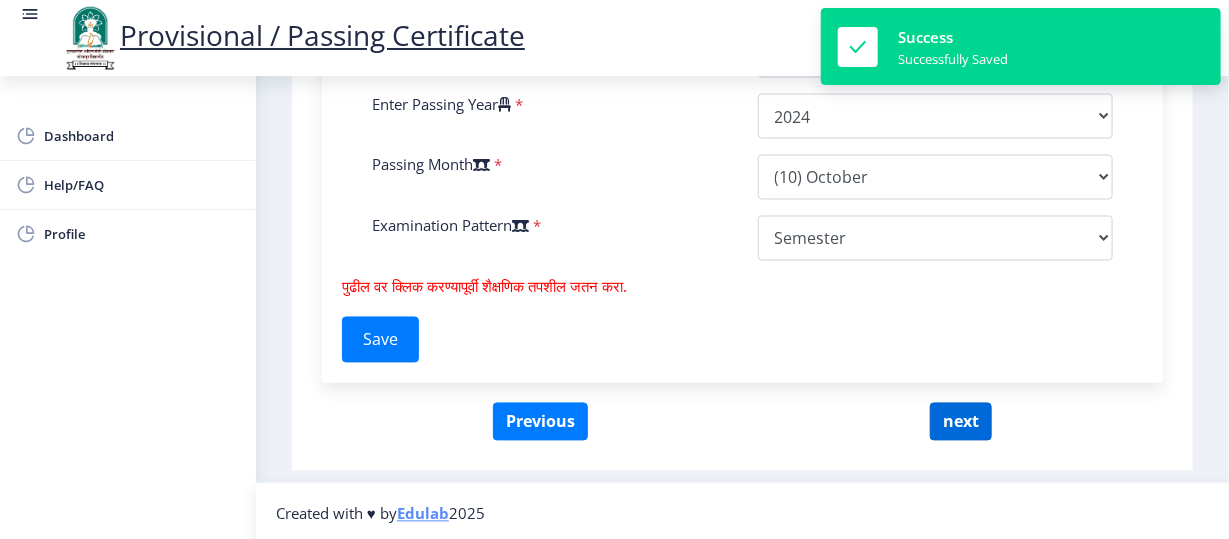 select 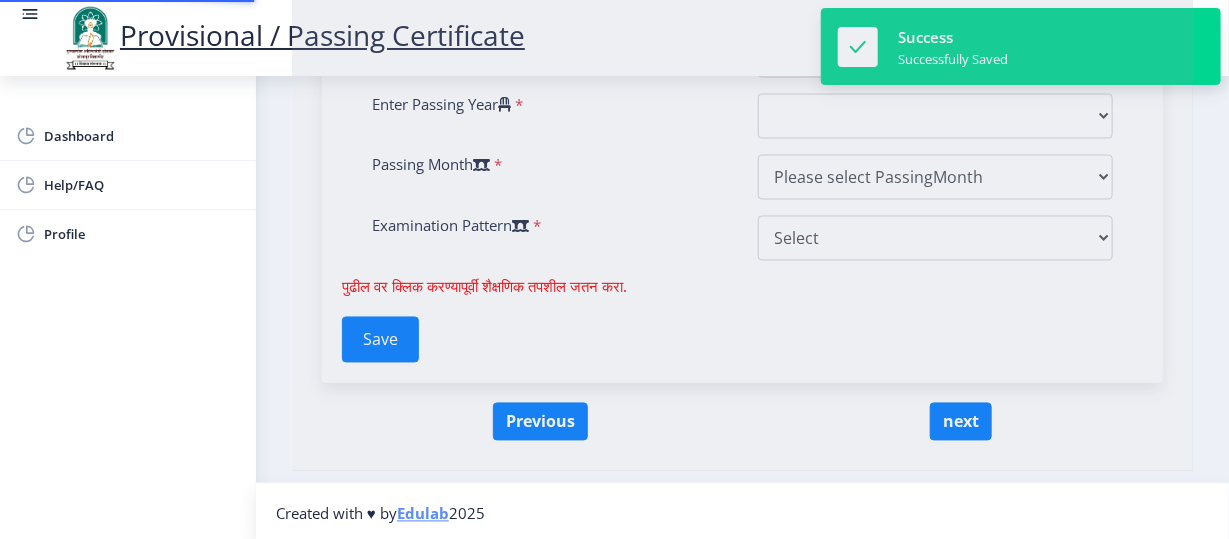 scroll, scrollTop: 0, scrollLeft: 0, axis: both 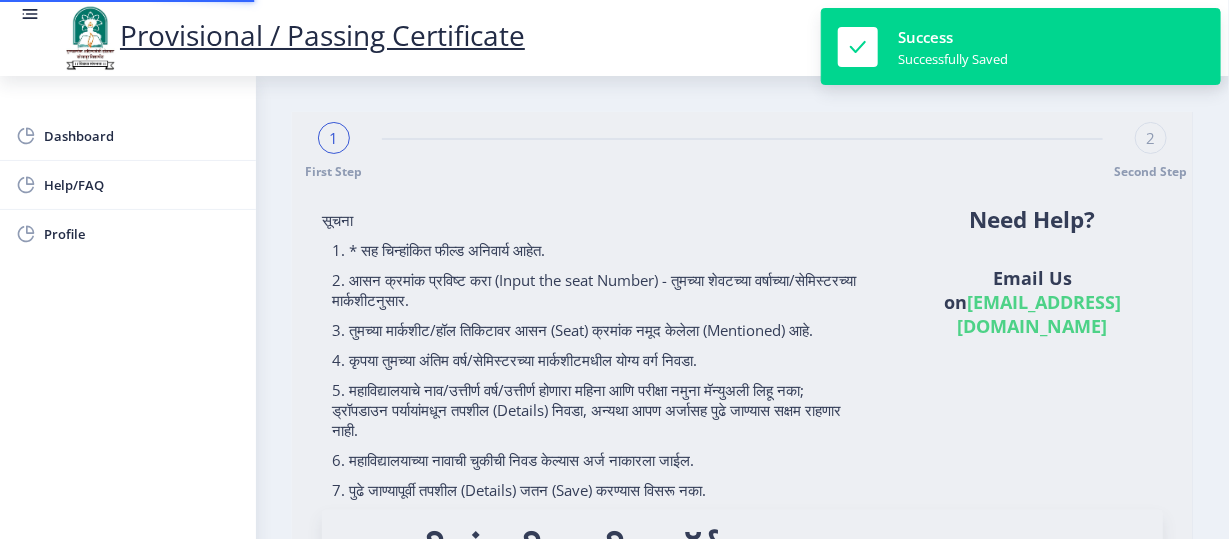 type on "202101024020571" 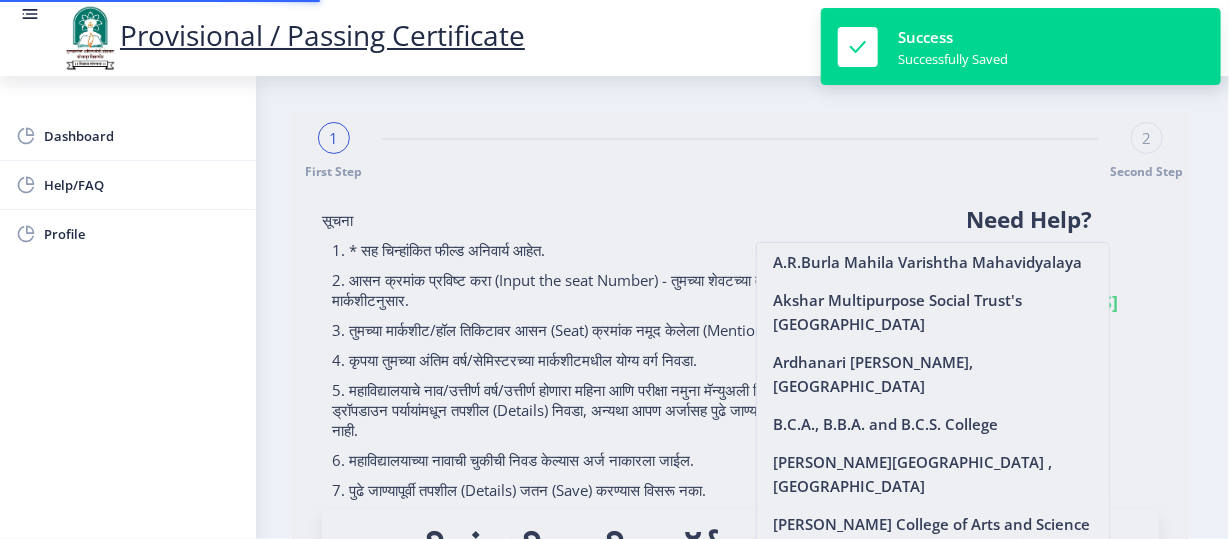 scroll, scrollTop: 456, scrollLeft: 0, axis: vertical 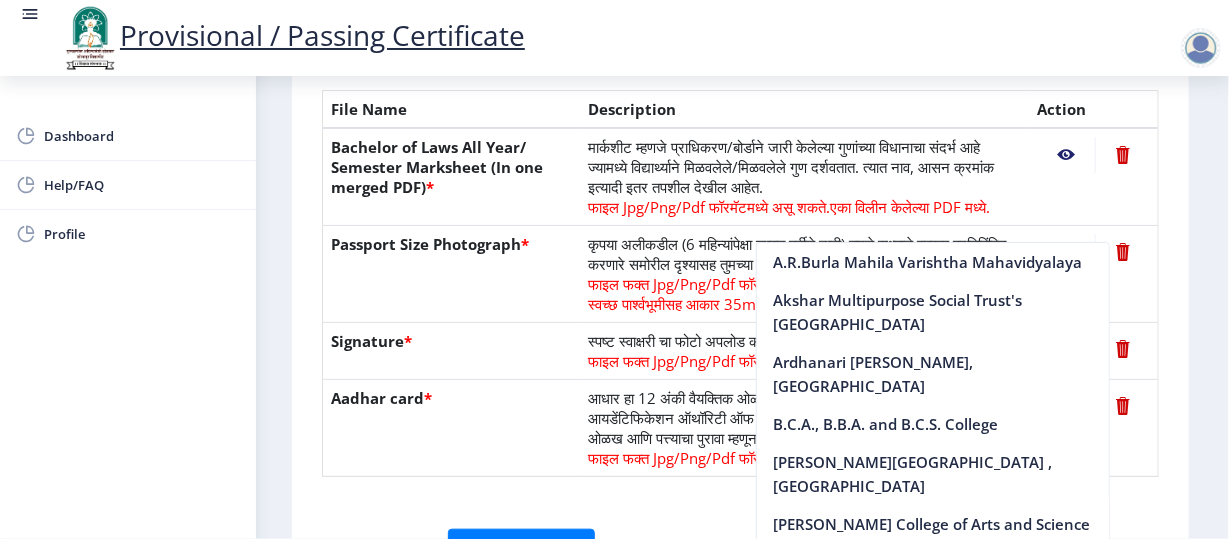 click on "मार्कशीट म्हणजे प्राधिकरण/बोर्डाने जारी केलेल्या गुणांच्या विधानाचा संदर्भ आहे ज्यामध्ये विद्यार्थ्याने मिळवलेले/मिळवलेले गुण दर्शवतात. त्यात नाव, आसन क्रमांक इत्यादी इतर तपशील देखील आहेत.  फाइल Jpg/Png/Pdf फॉरमॅटमध्ये असू शकते.  एका विलीन केलेल्या PDF मध्ये." 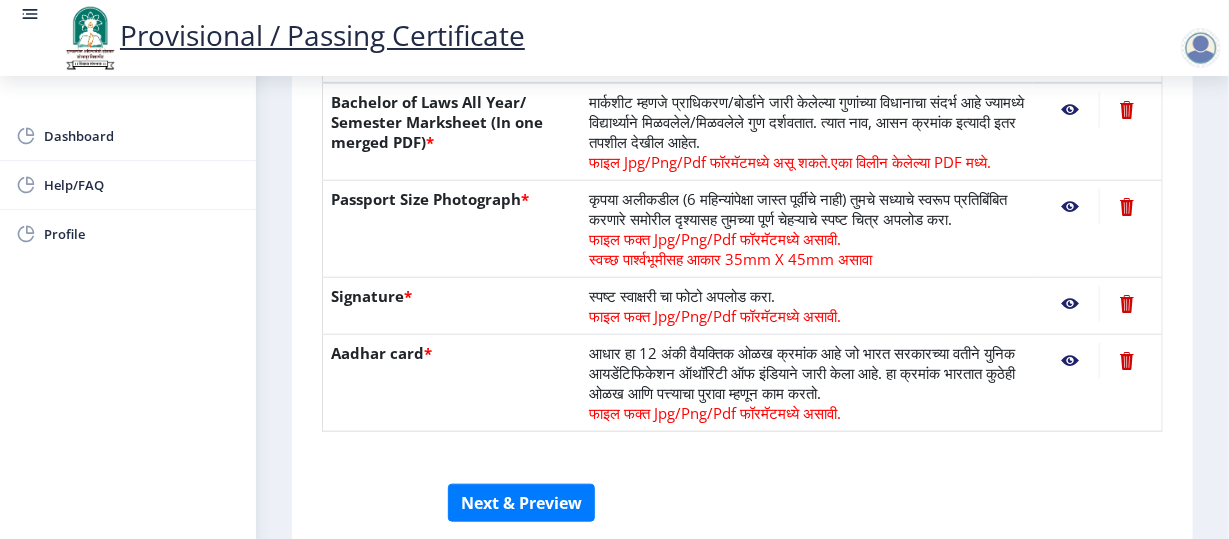 scroll, scrollTop: 680, scrollLeft: 0, axis: vertical 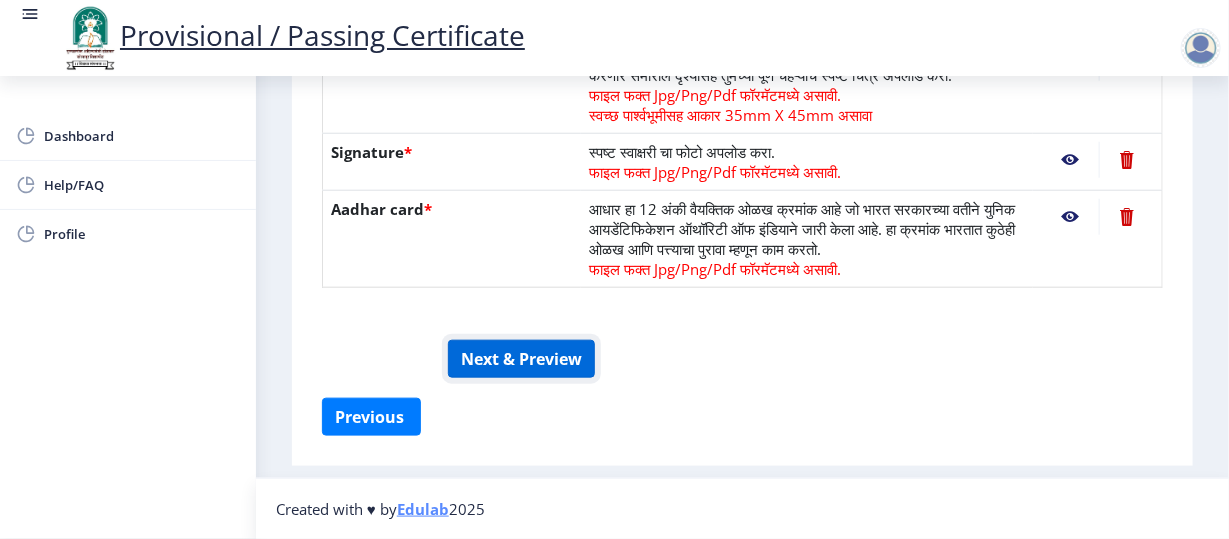 click on "Next & Preview" 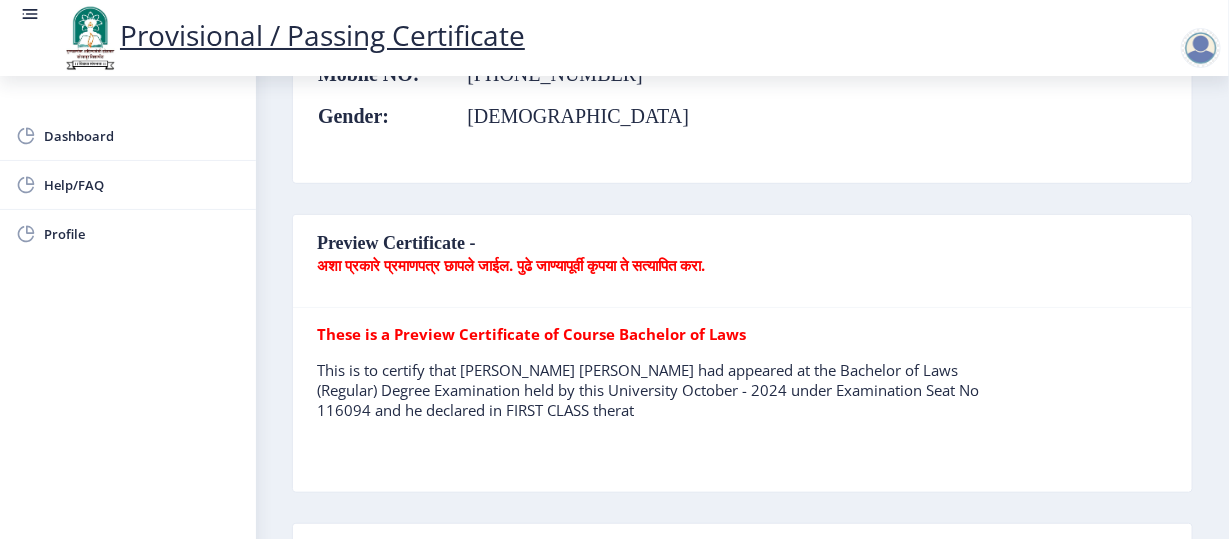 scroll, scrollTop: 354, scrollLeft: 0, axis: vertical 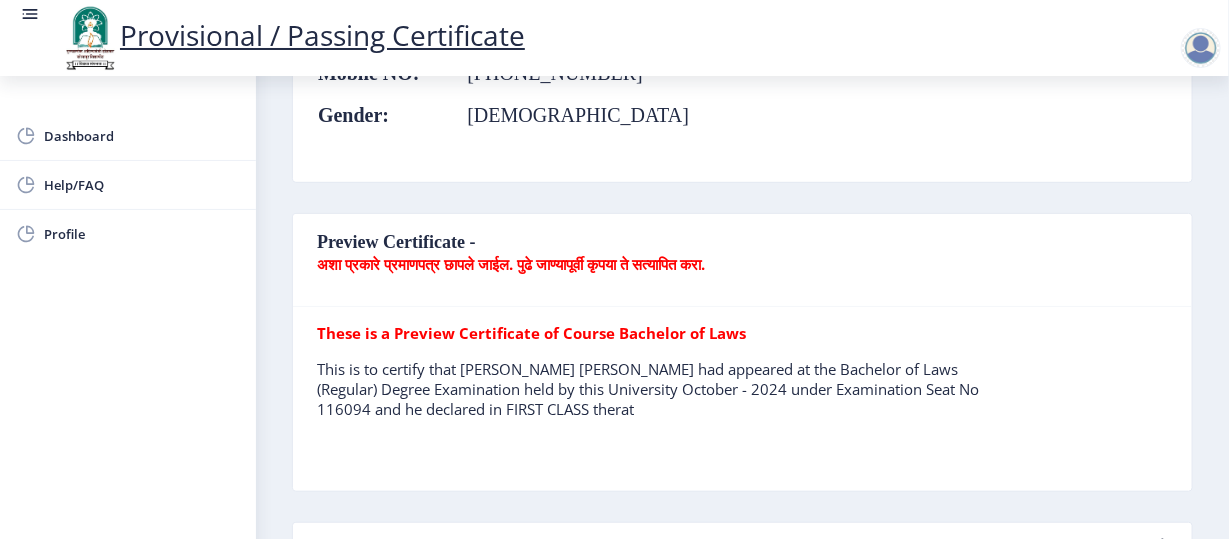 click on "अशा प्रकारे प्रमाणपत्र छापले जाईल. पुढे जाण्यापूर्वी कृपया ते सत्यापित करा." 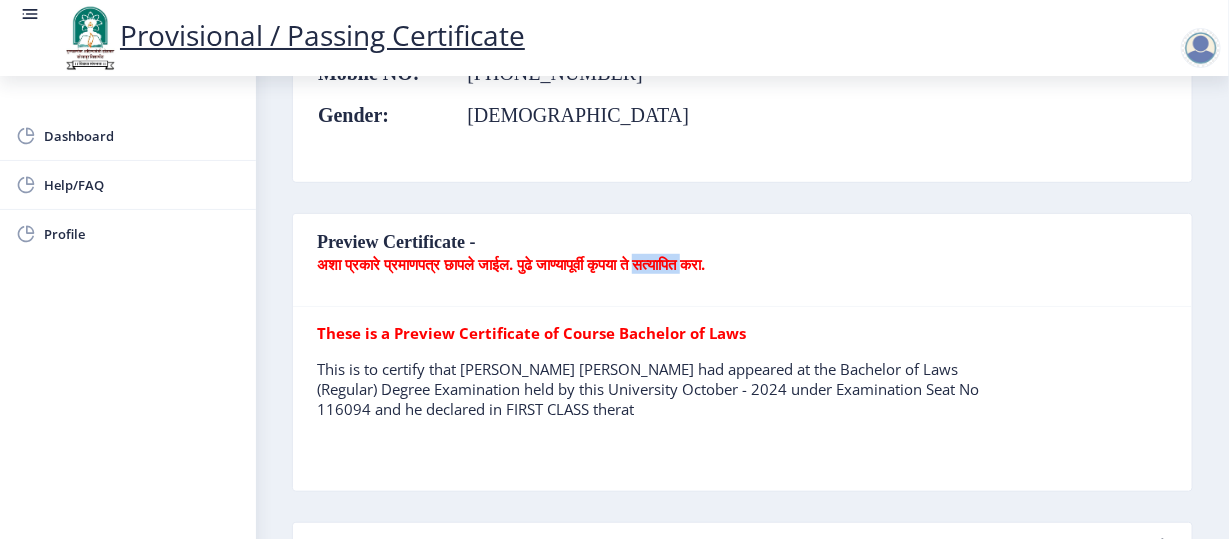 click on "अशा प्रकारे प्रमाणपत्र छापले जाईल. पुढे जाण्यापूर्वी कृपया ते सत्यापित करा." 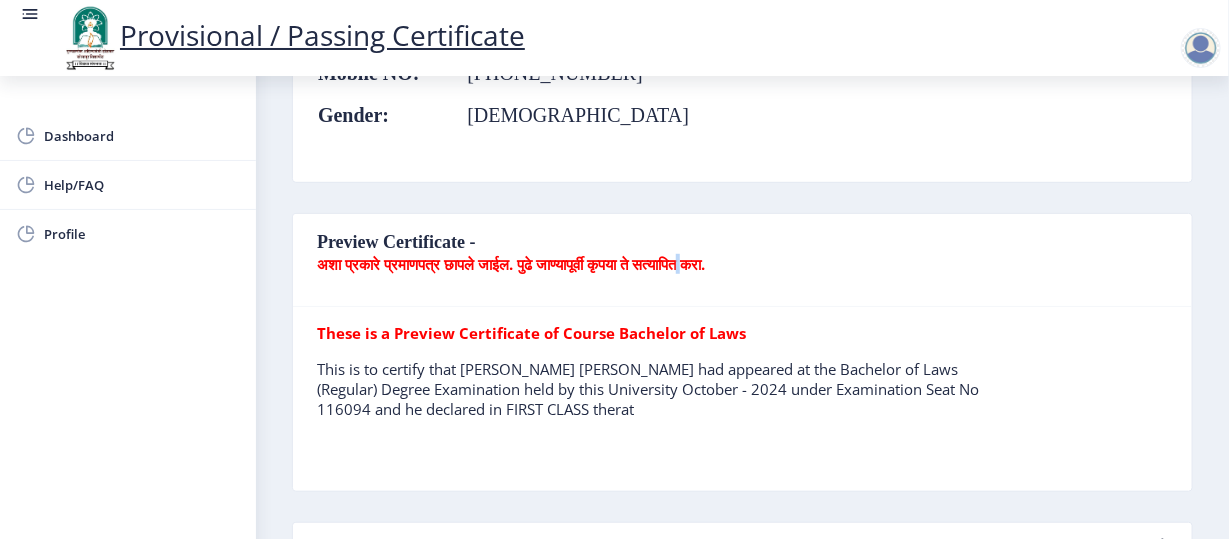 click on "अशा प्रकारे प्रमाणपत्र छापले जाईल. पुढे जाण्यापूर्वी कृपया ते सत्यापित करा." 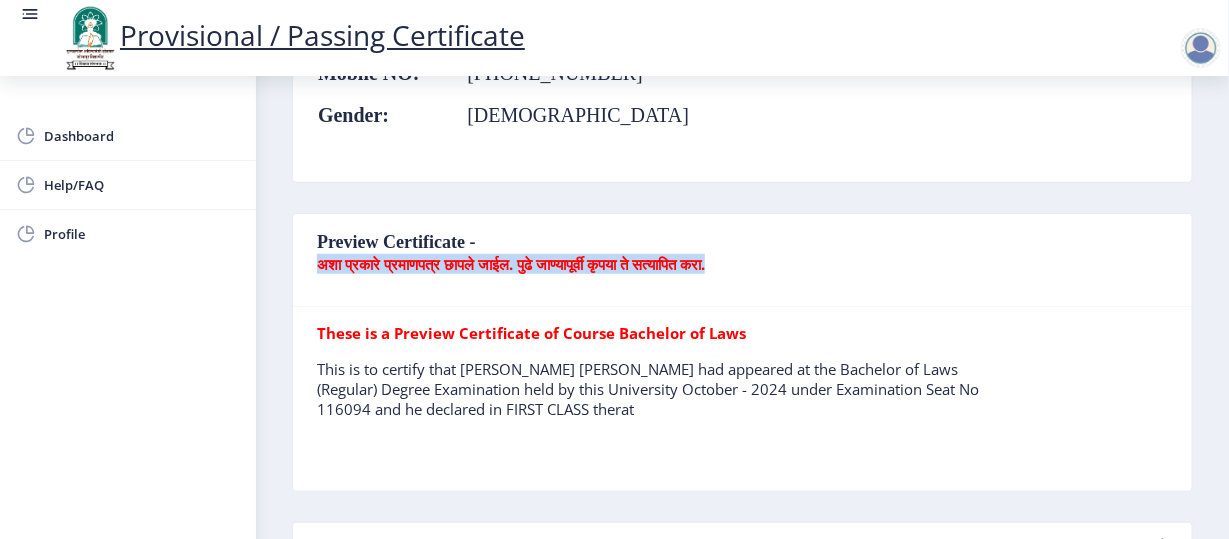 click on "अशा प्रकारे प्रमाणपत्र छापले जाईल. पुढे जाण्यापूर्वी कृपया ते सत्यापित करा." 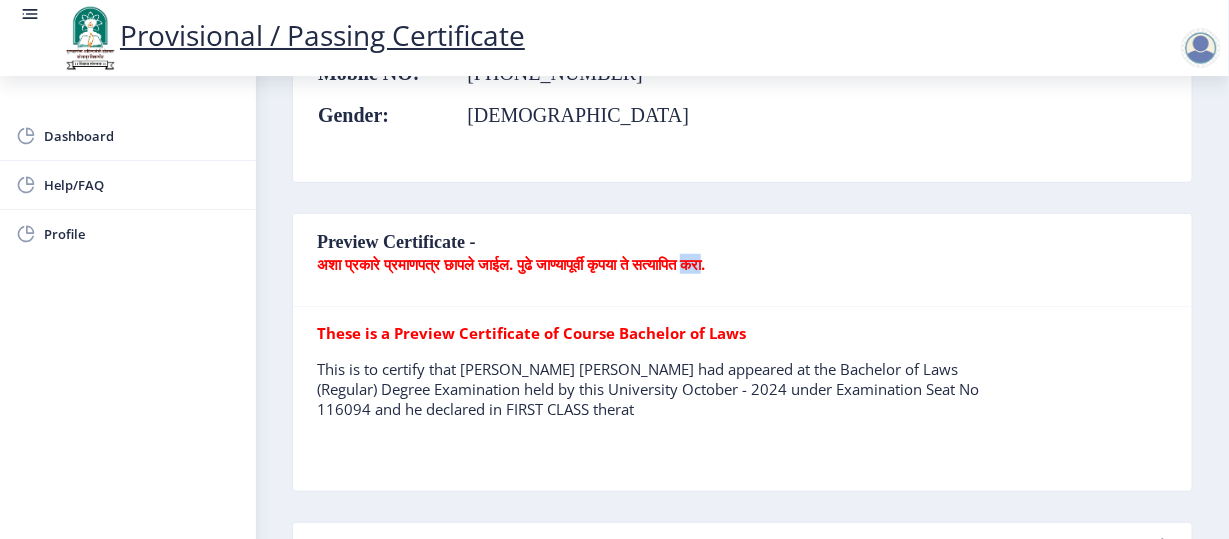 click on "अशा प्रकारे प्रमाणपत्र छापले जाईल. पुढे जाण्यापूर्वी कृपया ते सत्यापित करा." 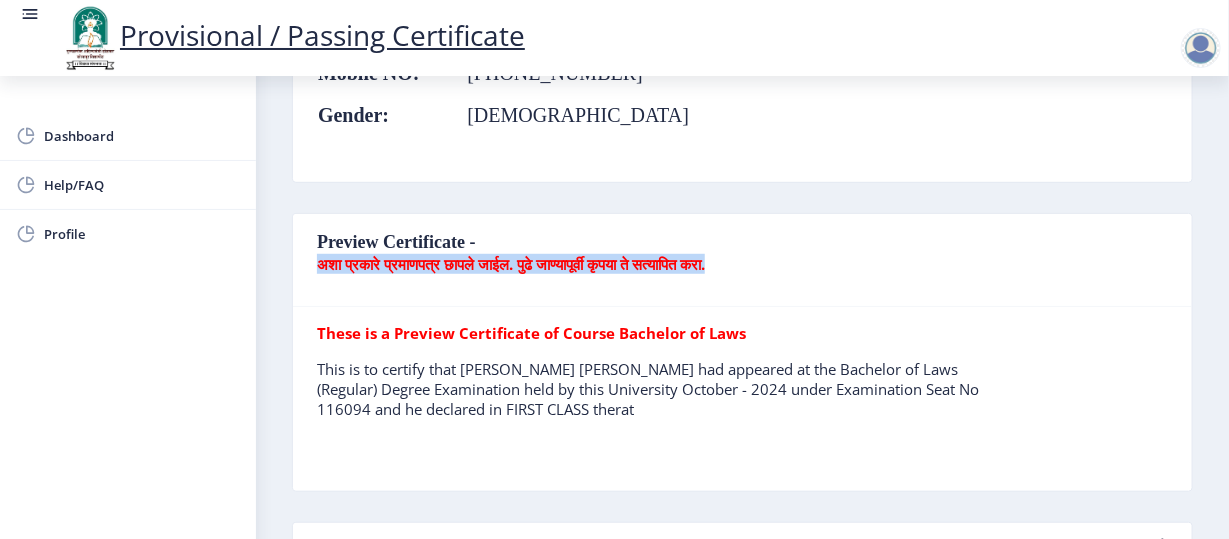click on "अशा प्रकारे प्रमाणपत्र छापले जाईल. पुढे जाण्यापूर्वी कृपया ते सत्यापित करा." 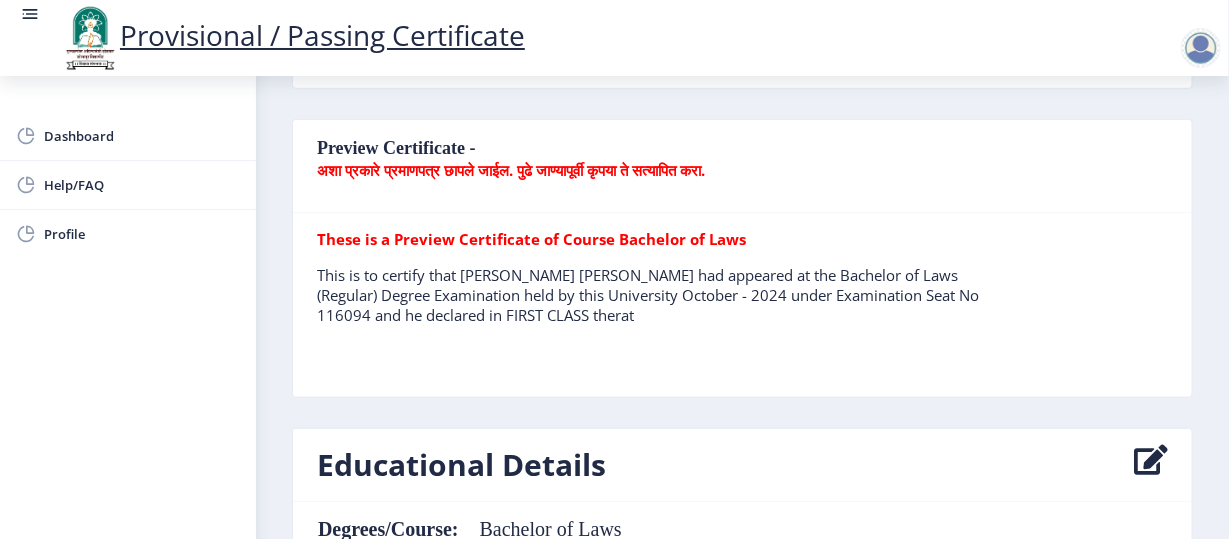scroll, scrollTop: 0, scrollLeft: 0, axis: both 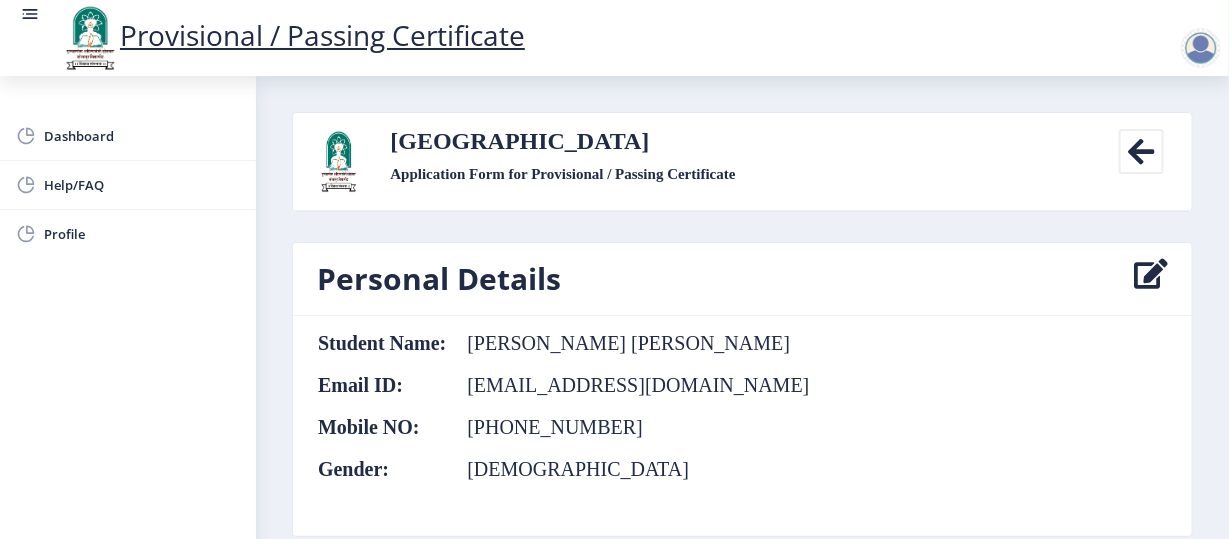 click 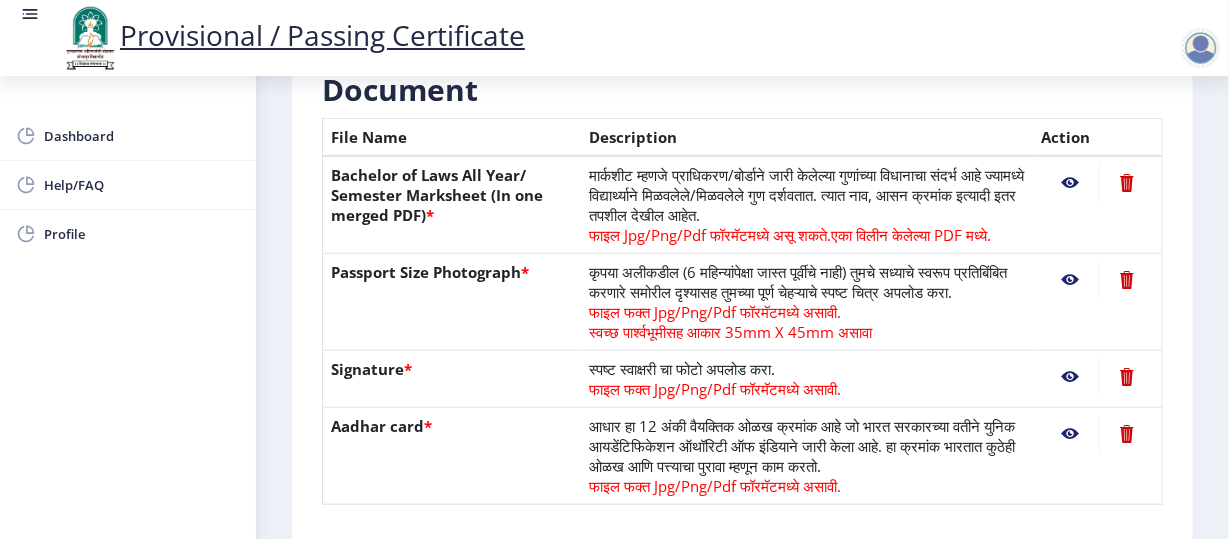 scroll, scrollTop: 386, scrollLeft: 0, axis: vertical 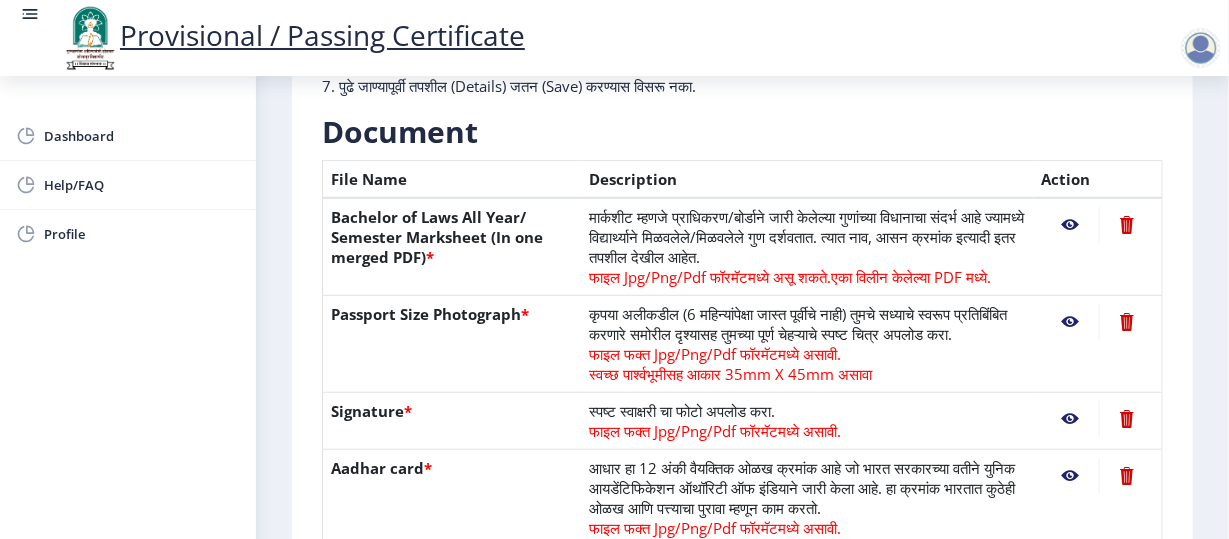 click on "Description" 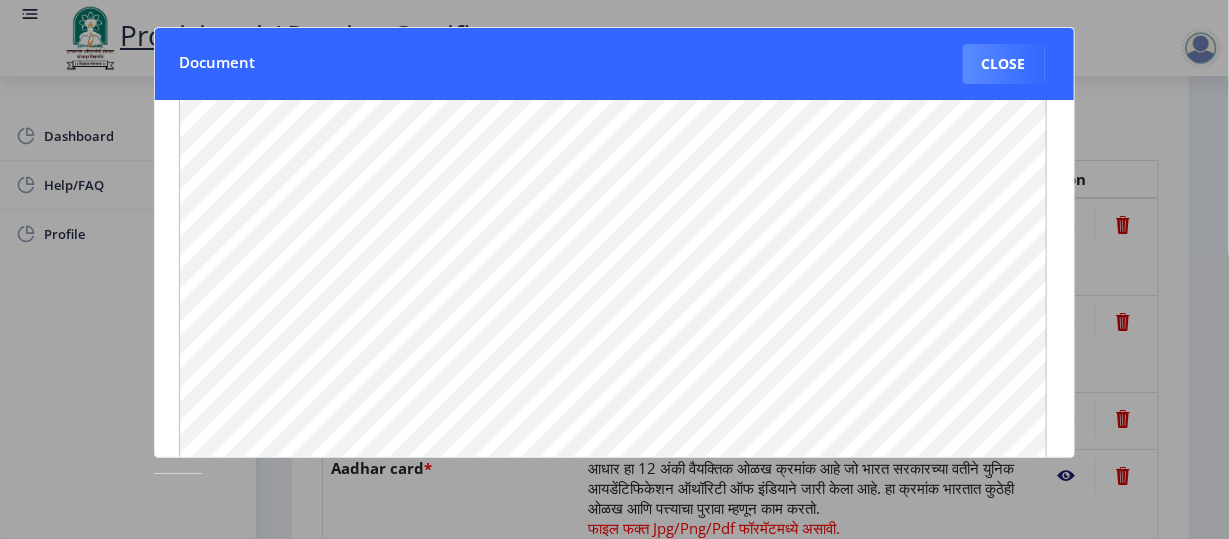 scroll, scrollTop: 305, scrollLeft: 0, axis: vertical 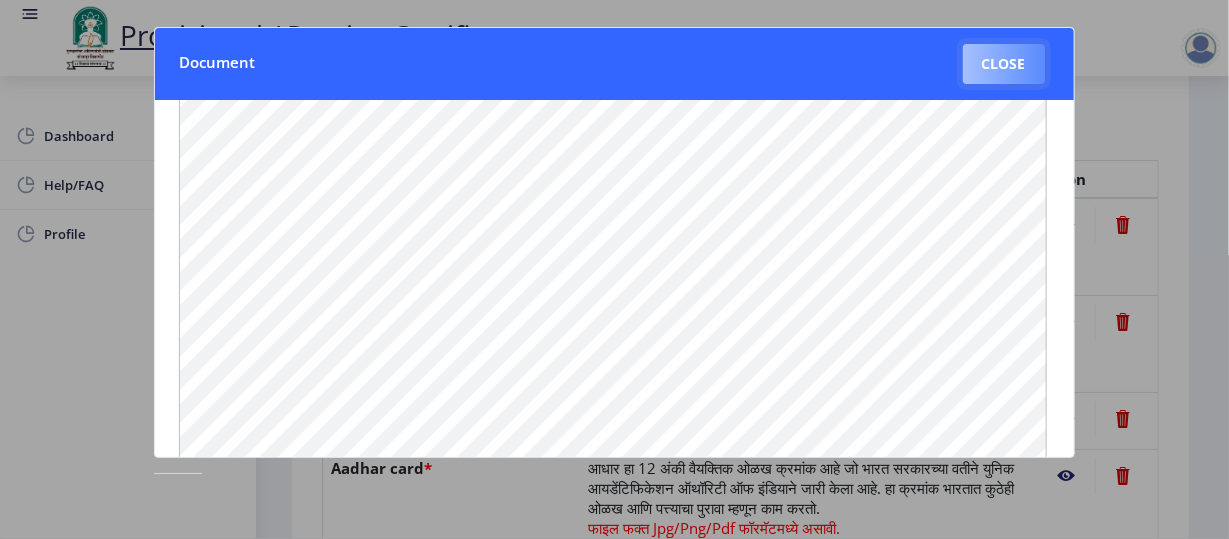click on "Close" at bounding box center (1004, 64) 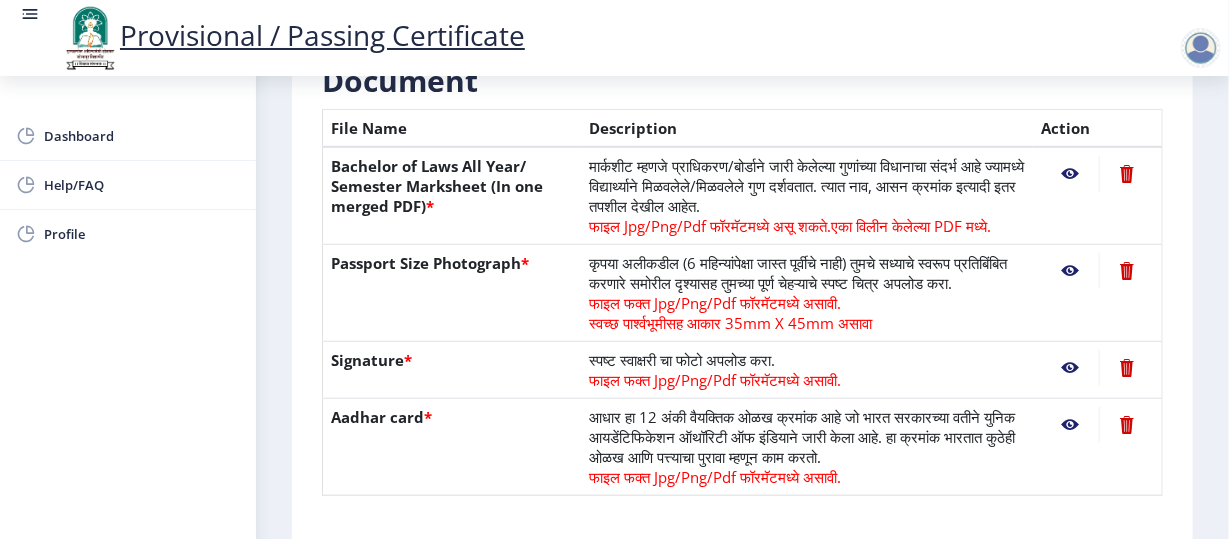 scroll, scrollTop: 503, scrollLeft: 0, axis: vertical 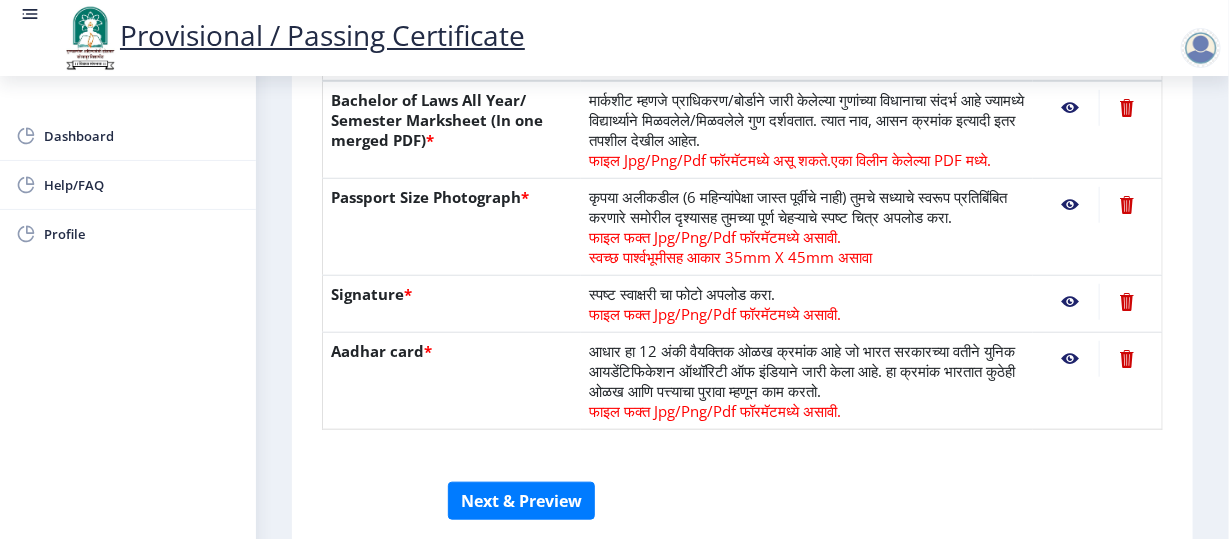 click 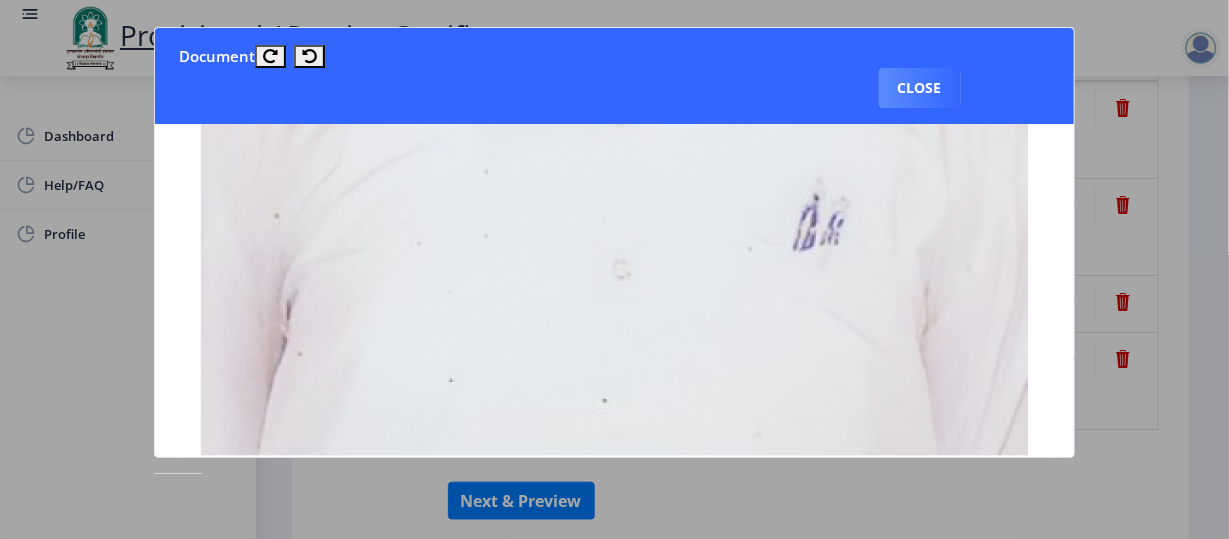 scroll, scrollTop: 857, scrollLeft: 0, axis: vertical 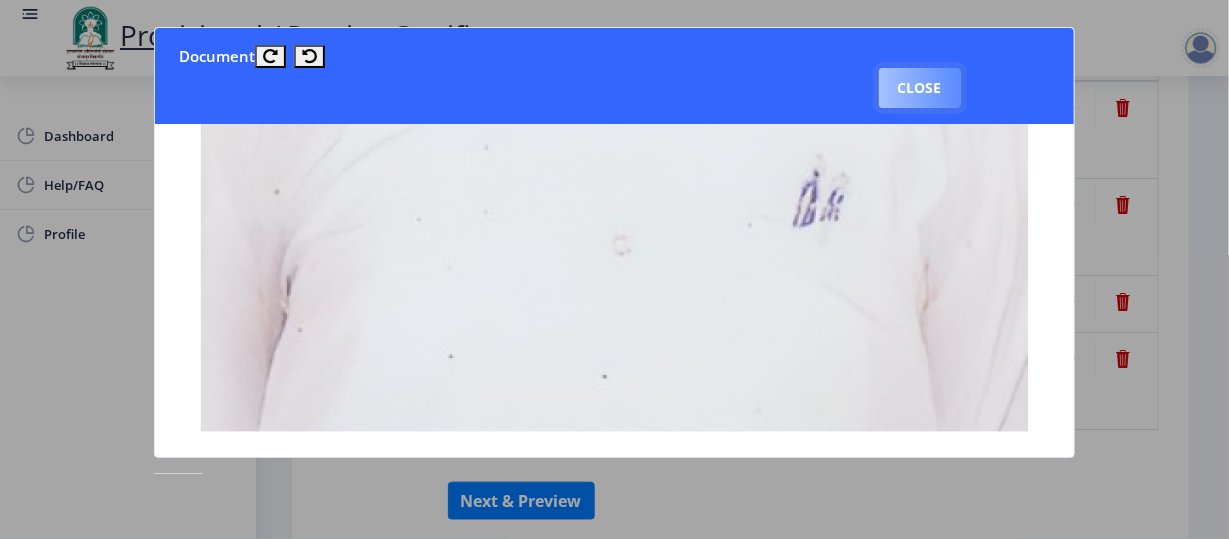 click on "Close" at bounding box center [920, 88] 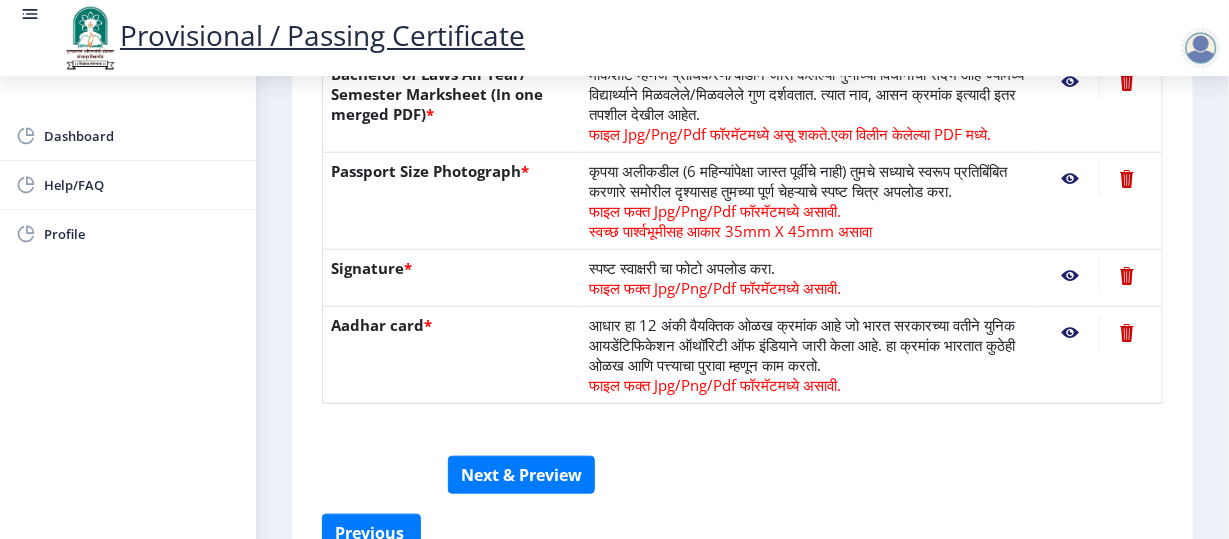 scroll, scrollTop: 553, scrollLeft: 0, axis: vertical 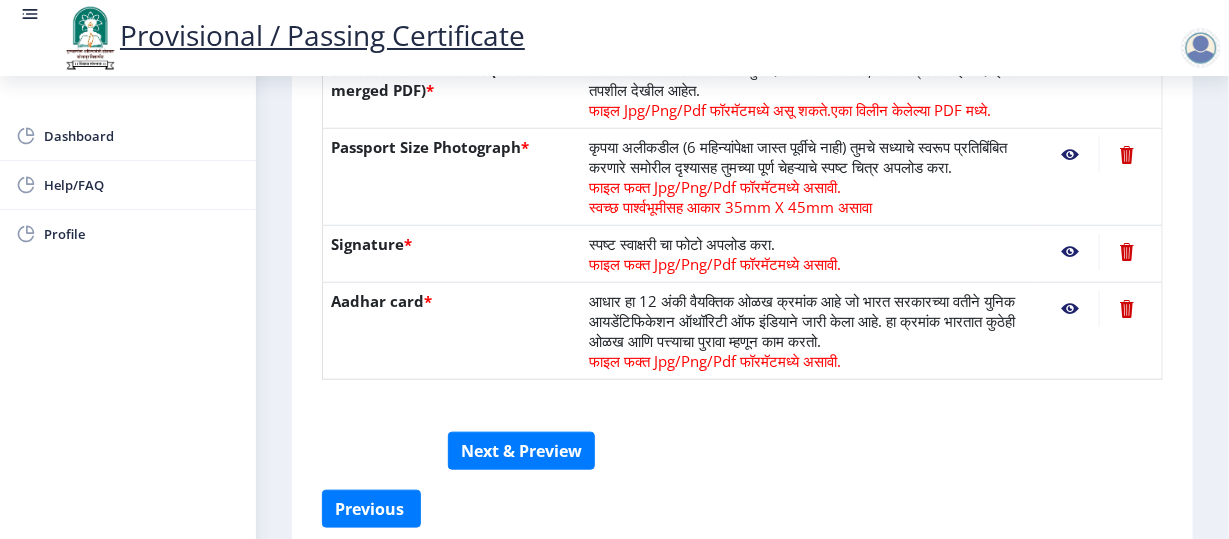 click 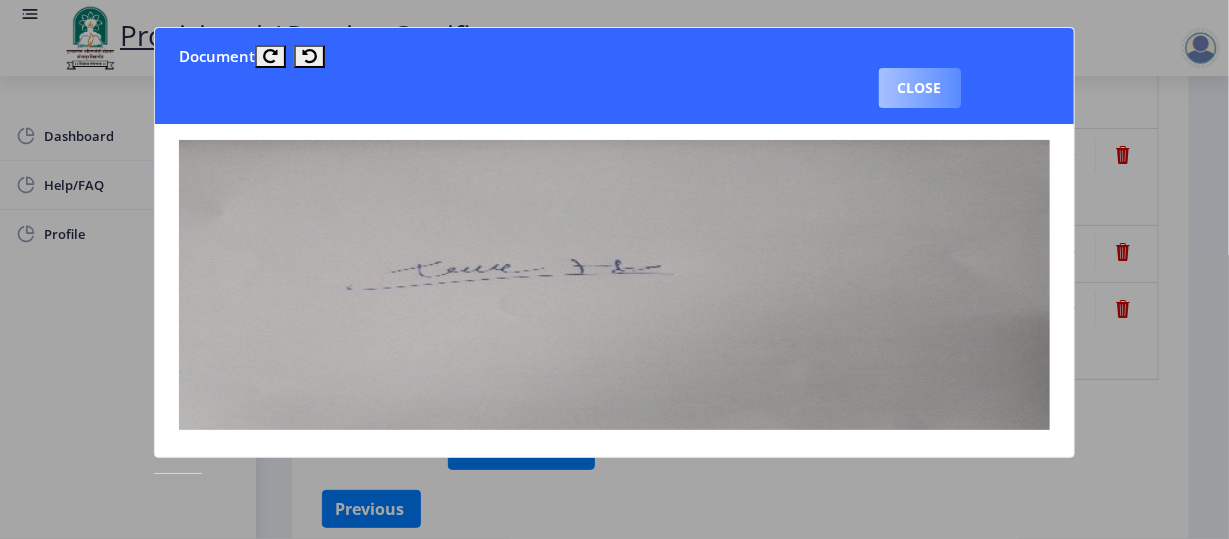 click on "Close" at bounding box center (920, 88) 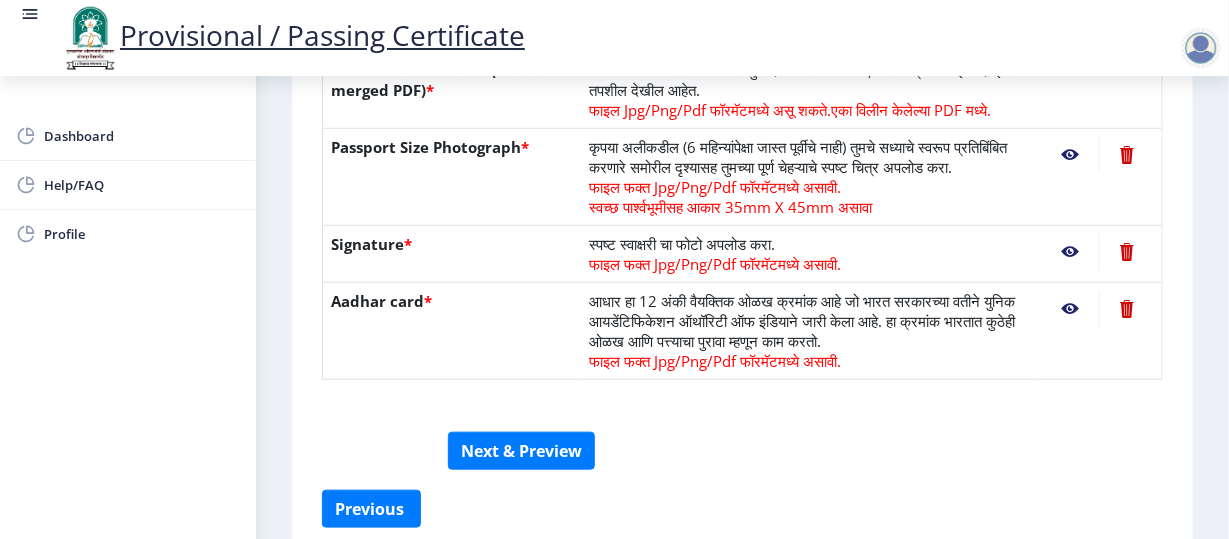 click 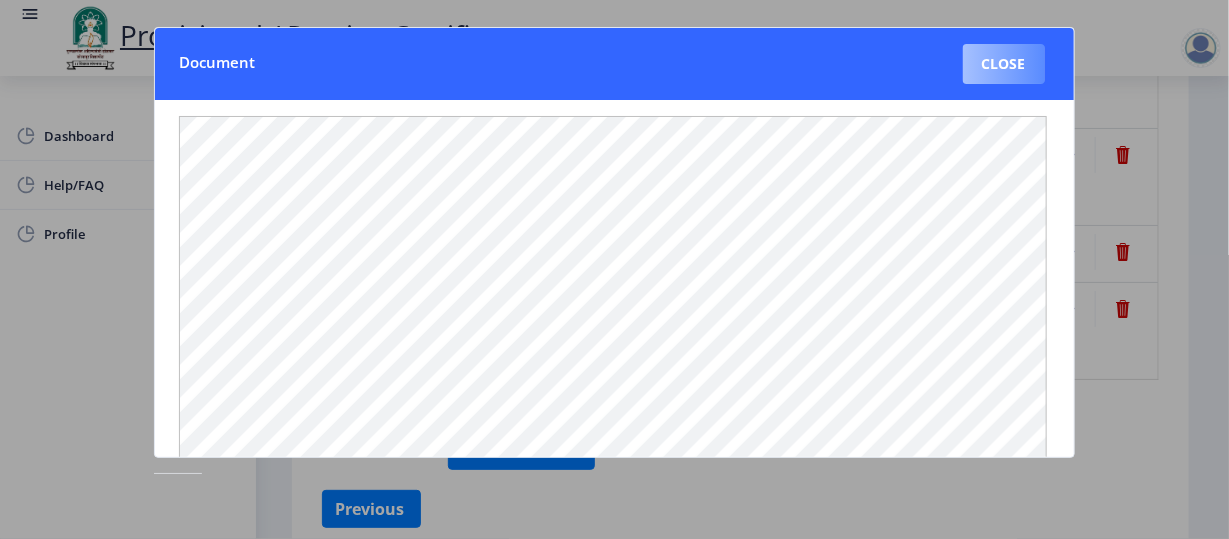 click on "Close" at bounding box center [1004, 64] 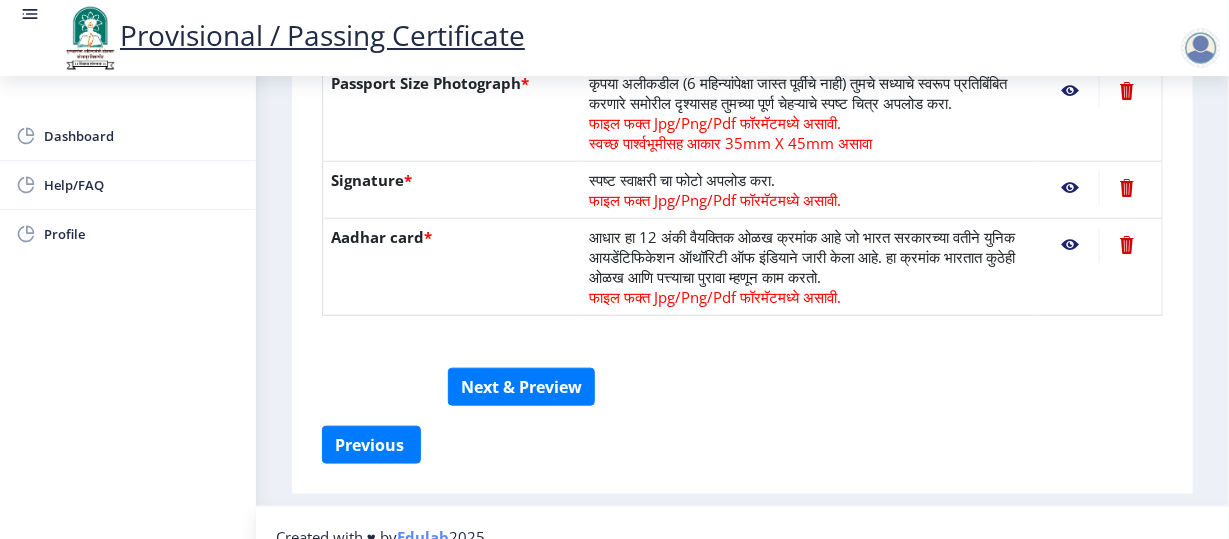 scroll, scrollTop: 641, scrollLeft: 0, axis: vertical 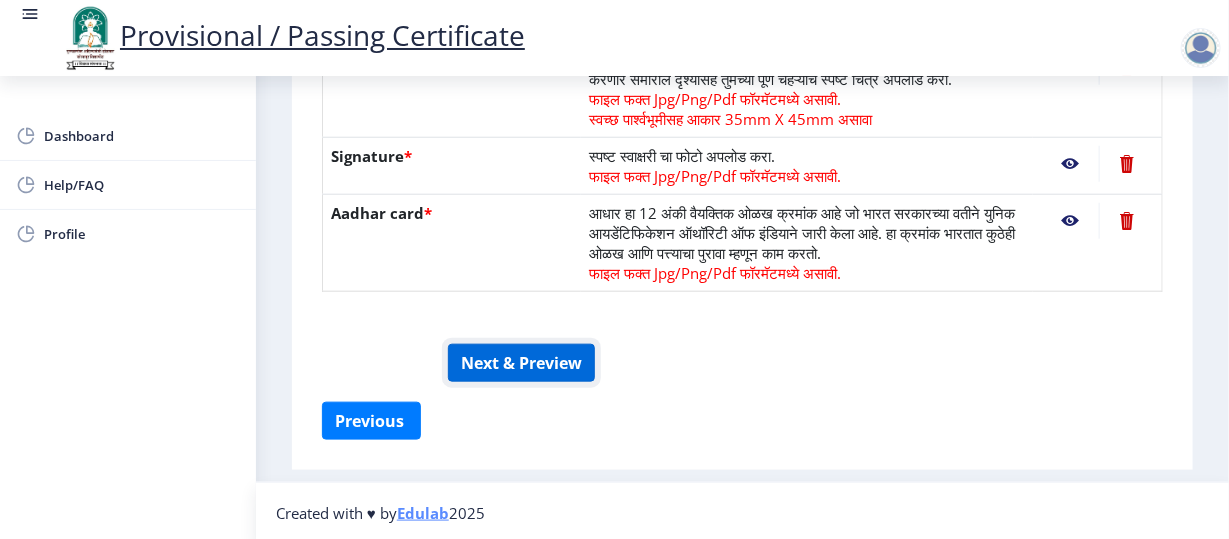 click on "Next & Preview" 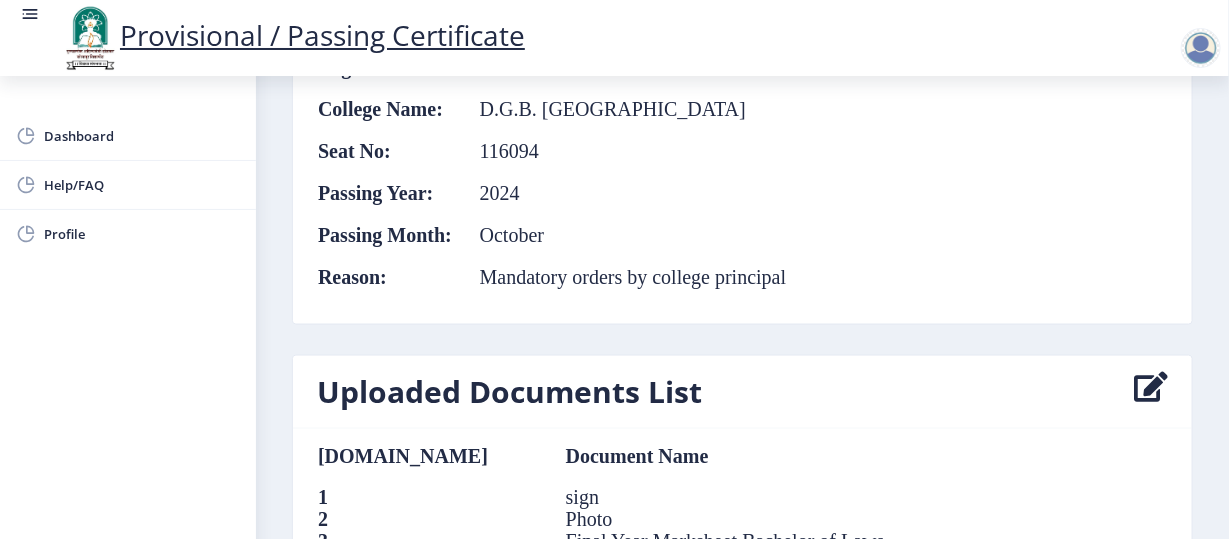 scroll, scrollTop: 1136, scrollLeft: 0, axis: vertical 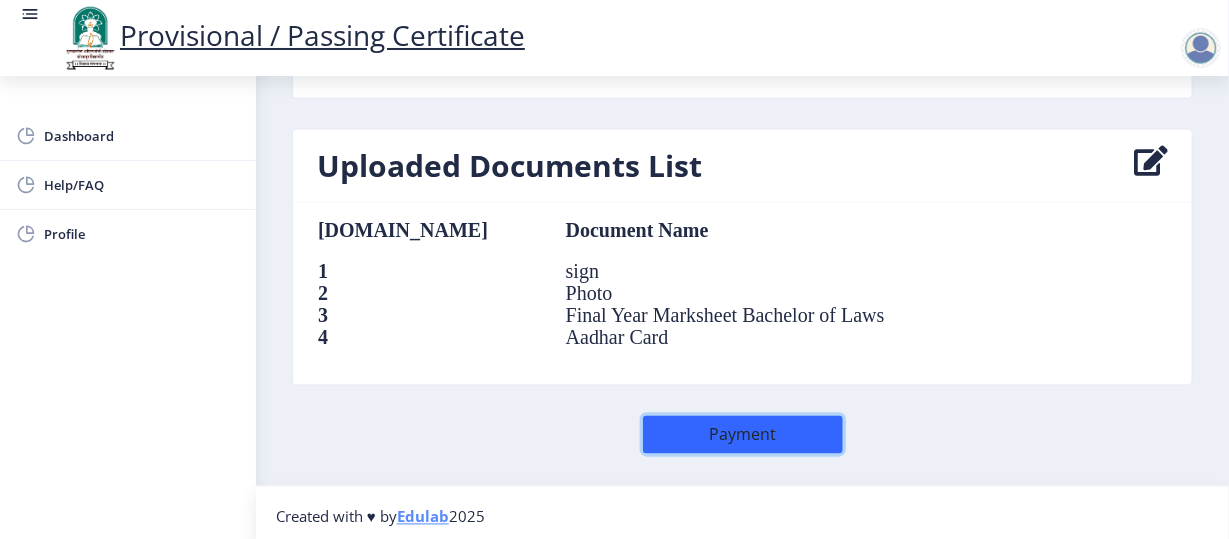 click on "Payment" 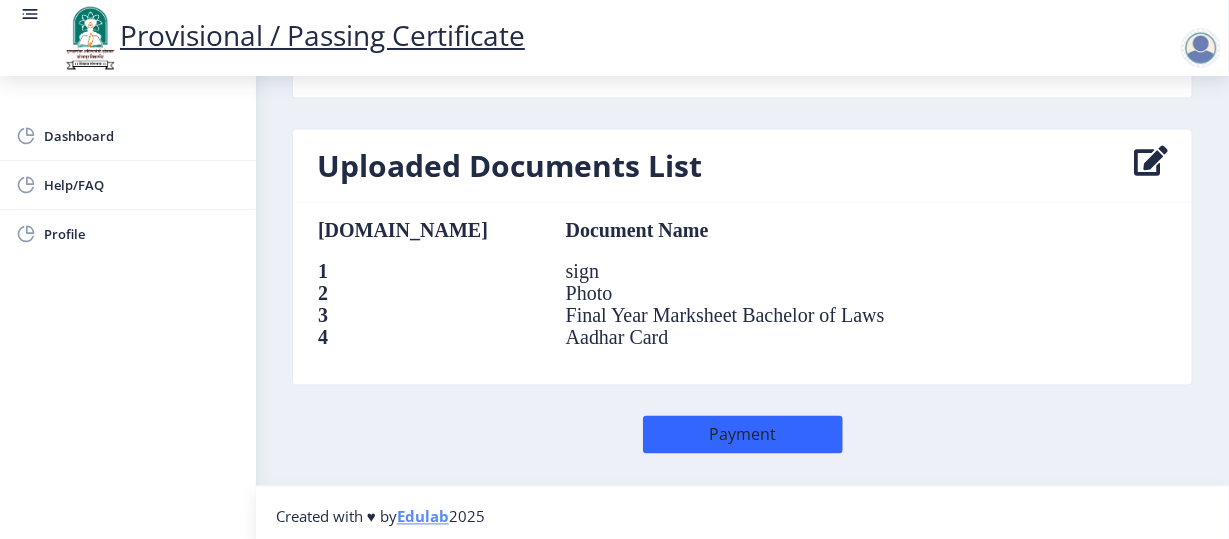 select 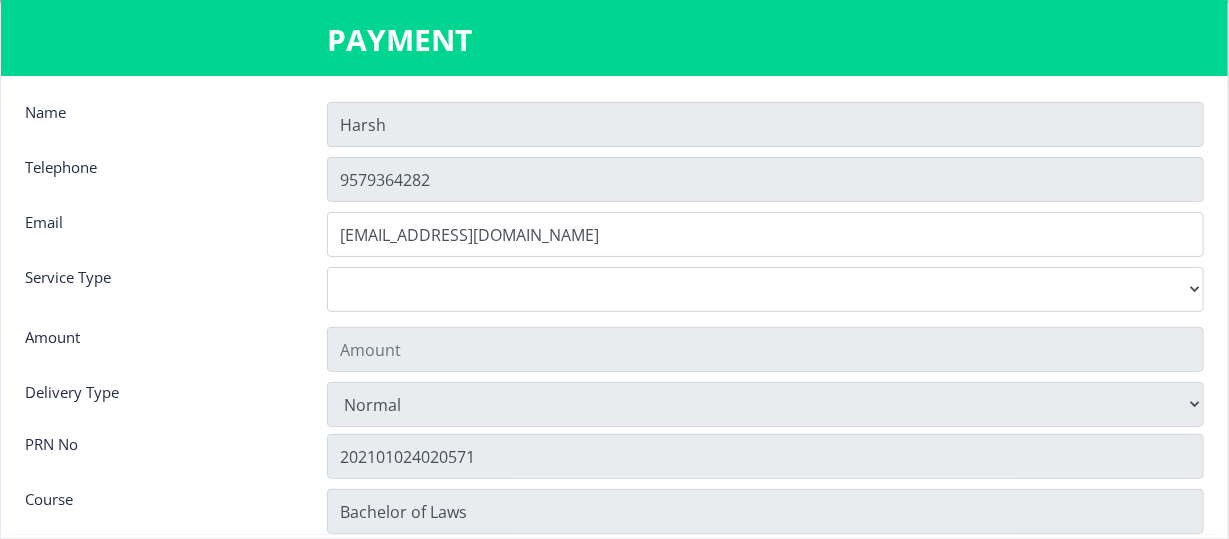 type on "155" 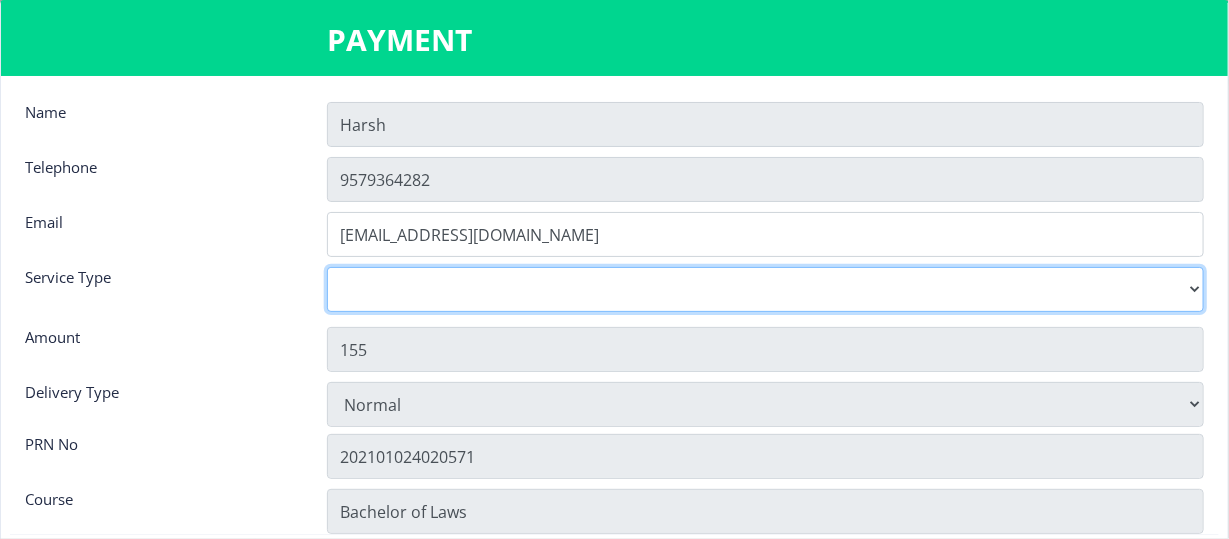 click on "Digital  Courier   Pickup" at bounding box center [765, 289] 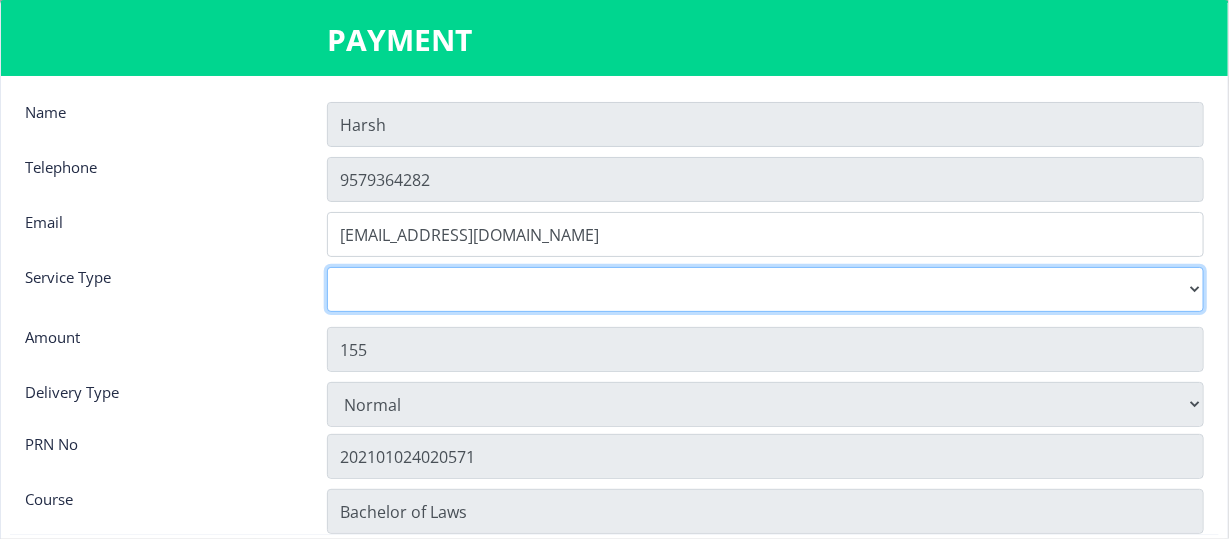 click on "Digital  Courier   Pickup" at bounding box center [765, 289] 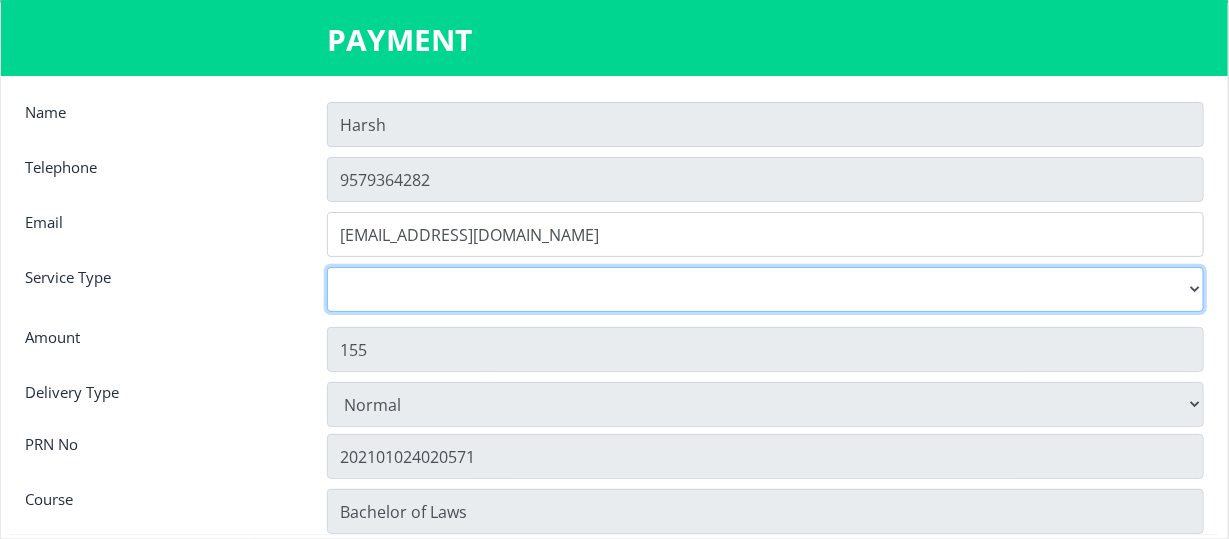 click on "Digital  Courier   Pickup" at bounding box center (765, 289) 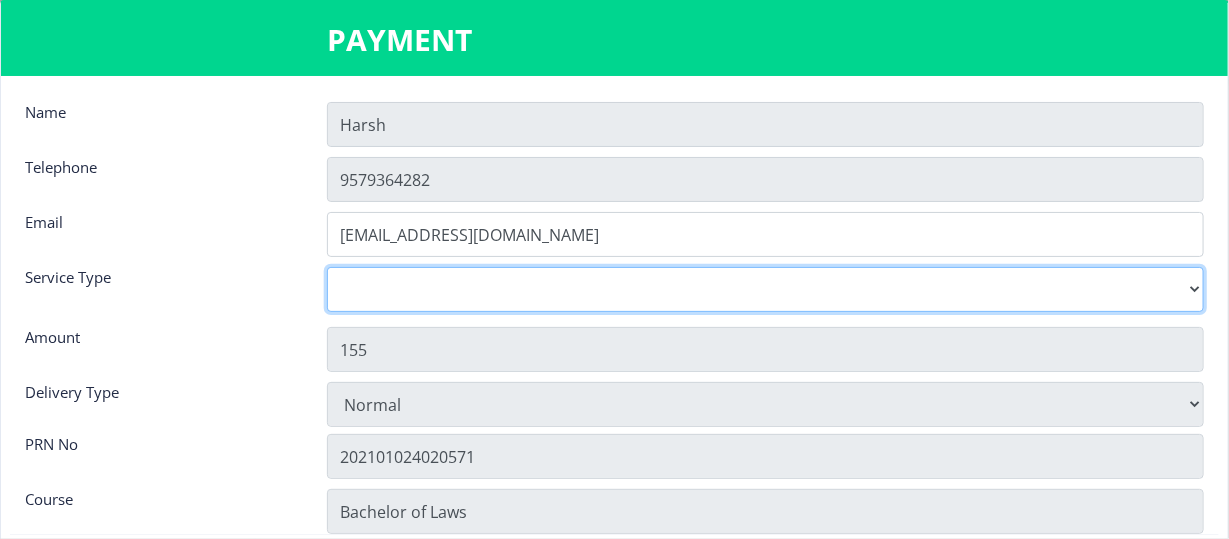 select on "old" 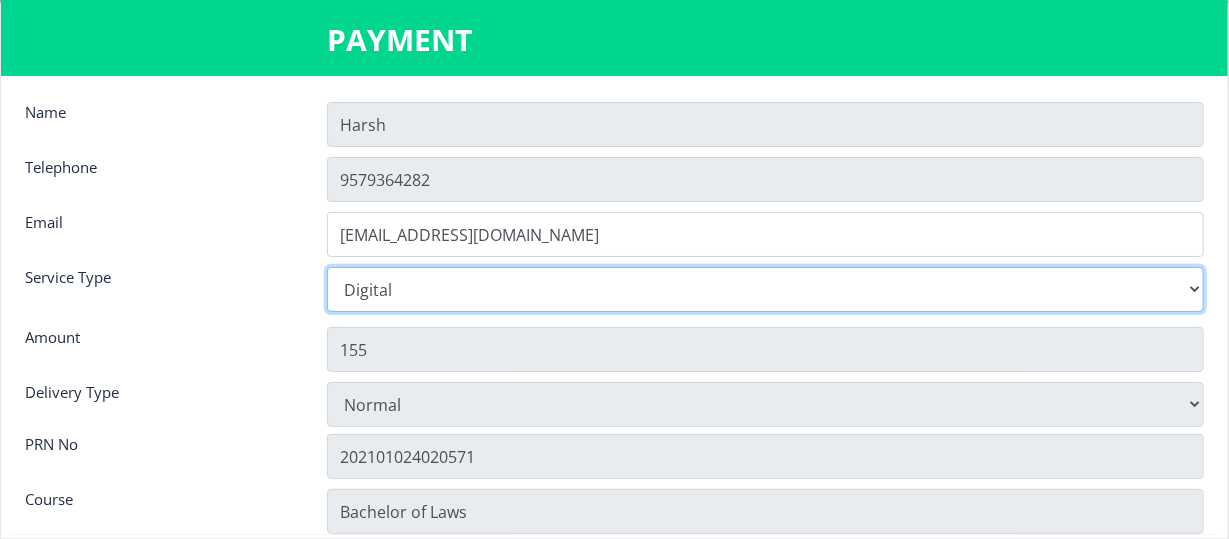 click on "Digital  Courier   Pickup" at bounding box center (765, 289) 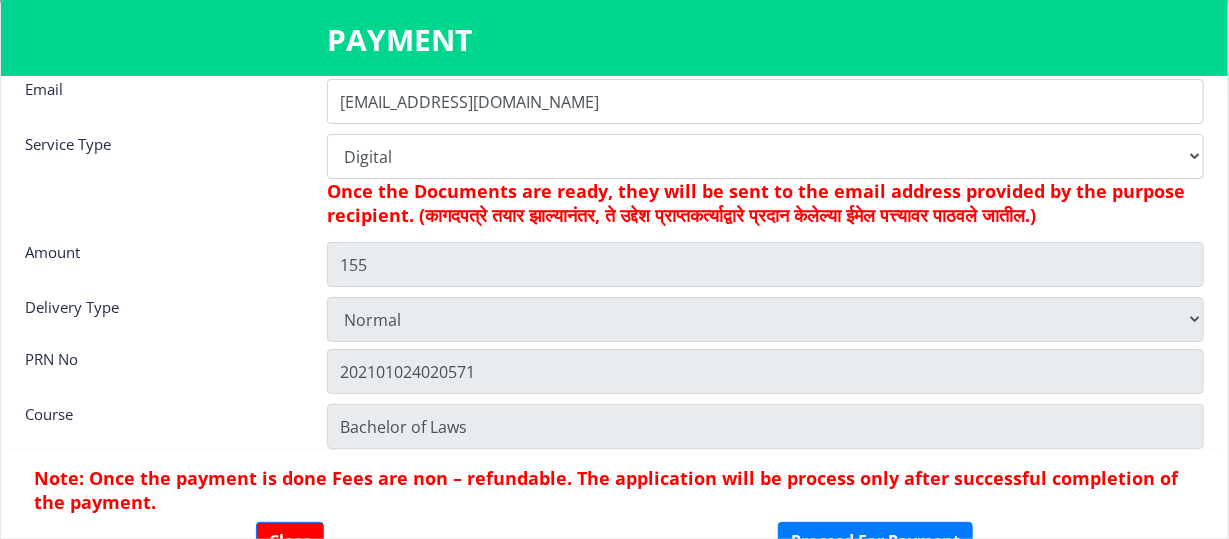 scroll, scrollTop: 134, scrollLeft: 0, axis: vertical 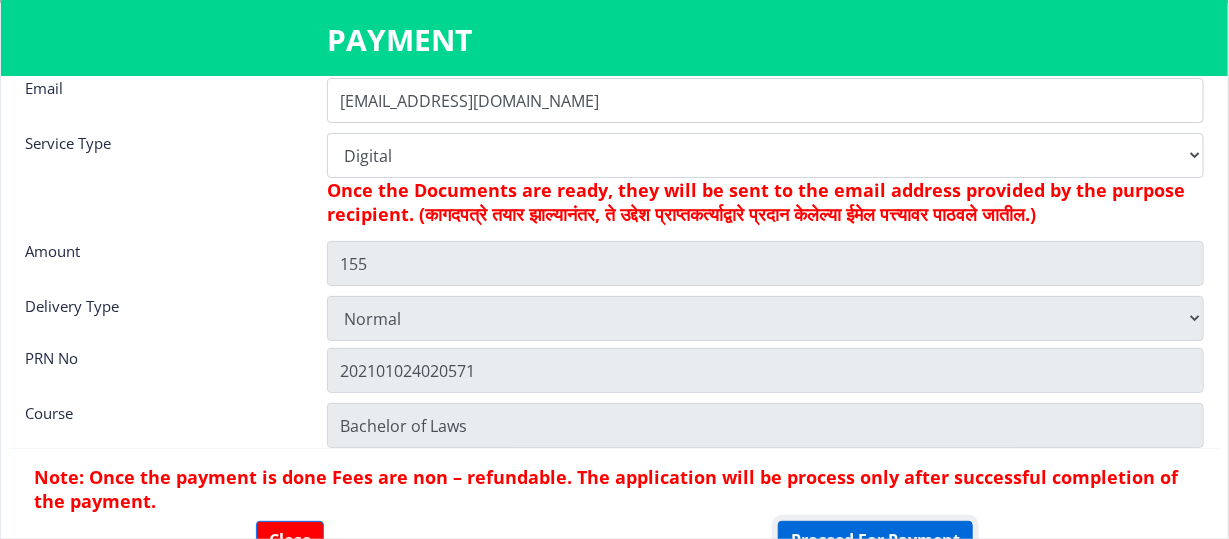 click on "Proceed For Payment" 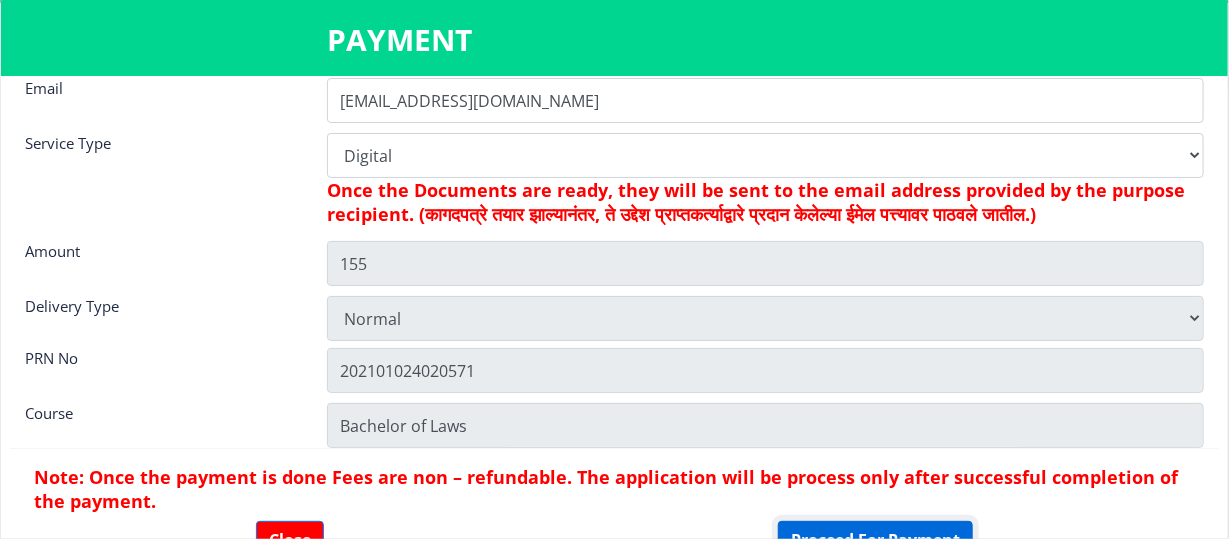 scroll, scrollTop: 134, scrollLeft: 0, axis: vertical 